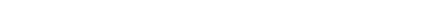 select on "5039" 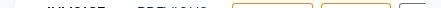 scroll, scrollTop: 0, scrollLeft: 0, axis: both 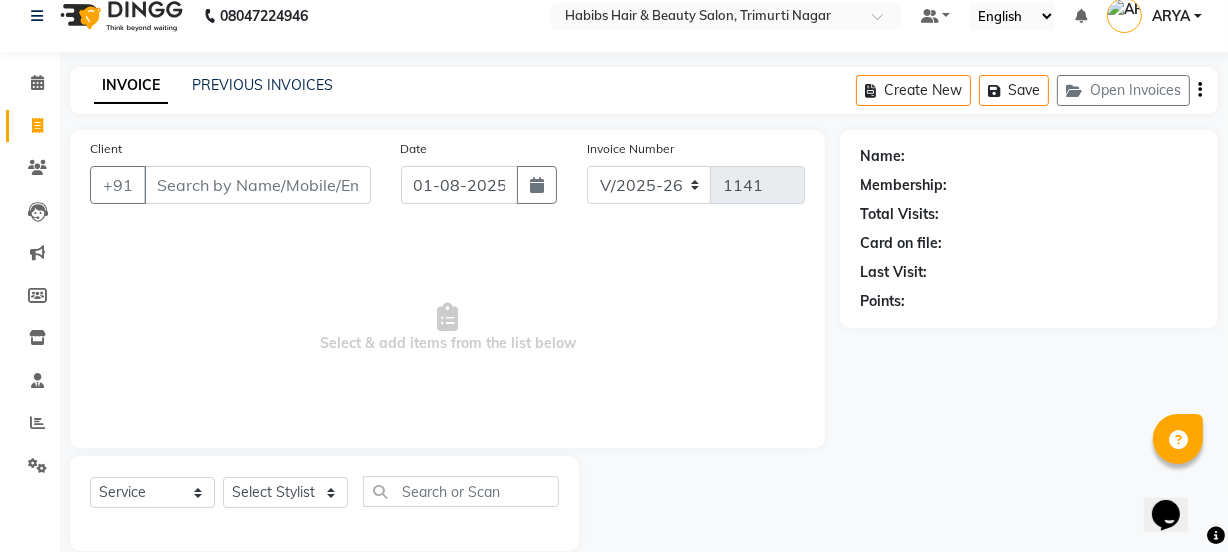 click on "Client" at bounding box center (257, 185) 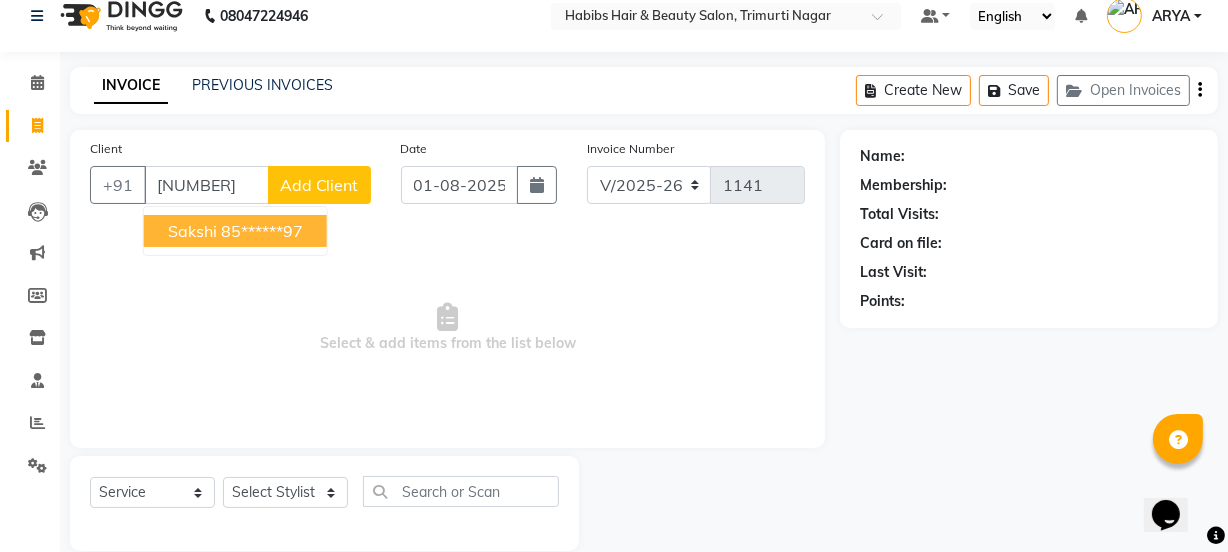 click on "85******97" at bounding box center (262, 231) 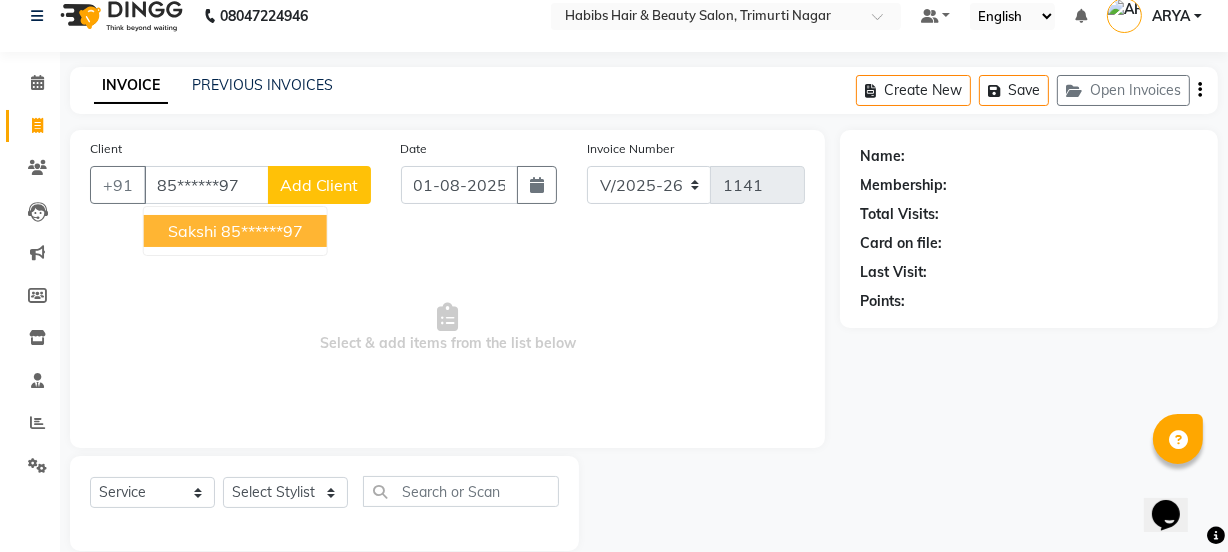 type on "85******97" 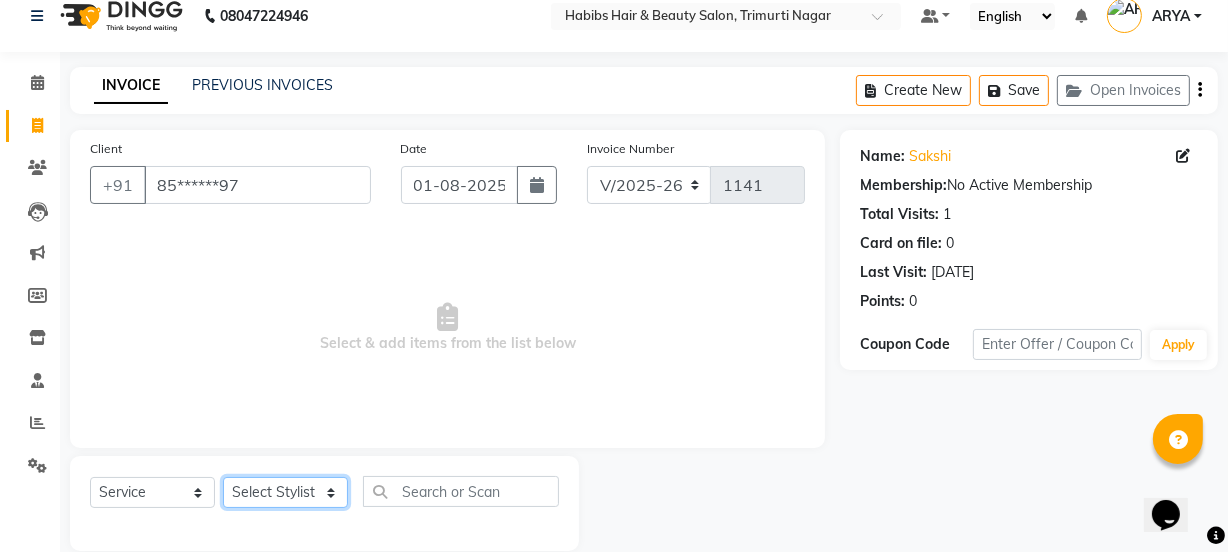 click on "Select Stylist Amar ARYA Ashwini Darshan Ishwar Jagdish Rahul RASHMI" 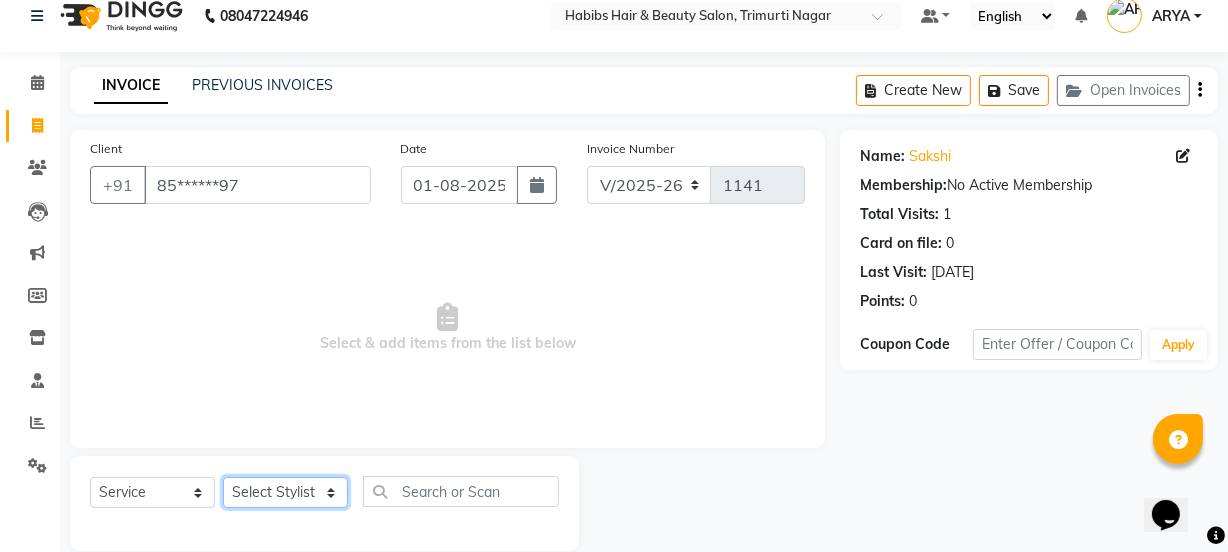 select on "32091" 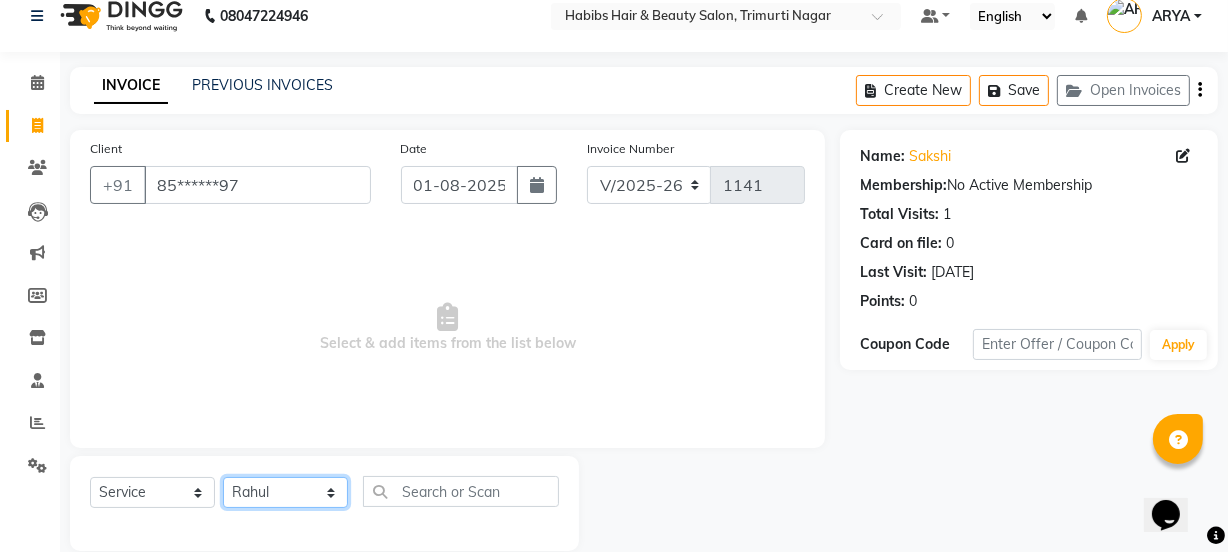 click on "Select Stylist Amar ARYA Ashwini Darshan Ishwar Jagdish Rahul RASHMI" 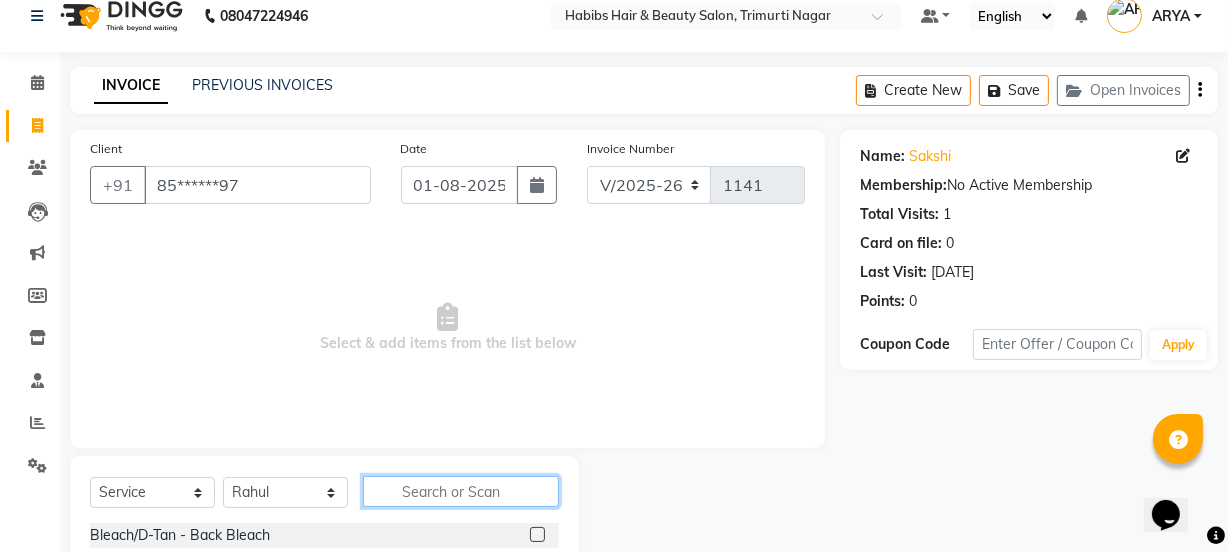 click 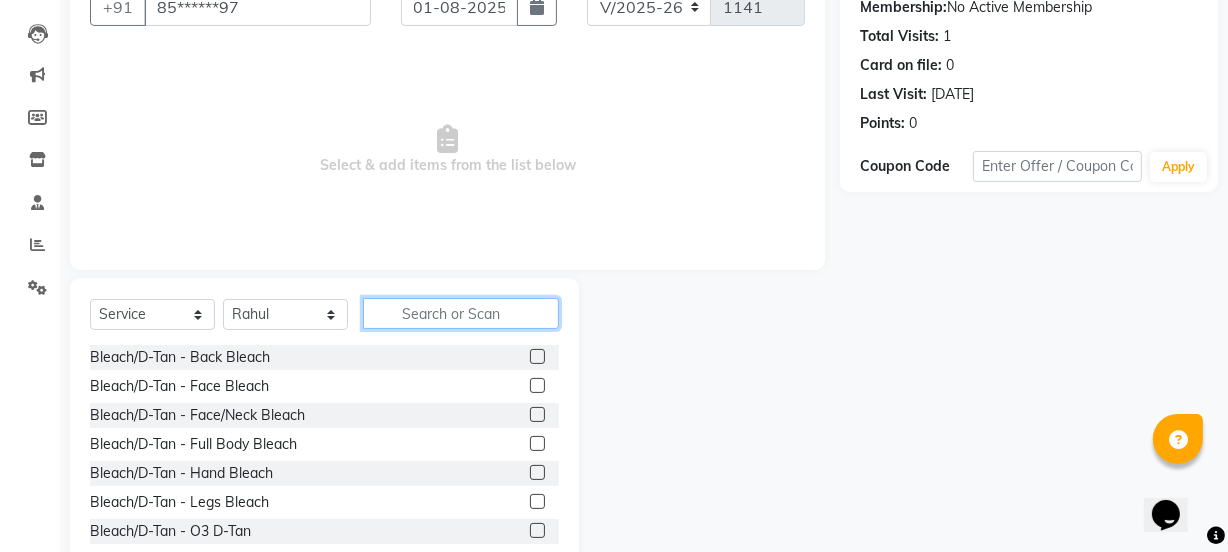 scroll, scrollTop: 250, scrollLeft: 0, axis: vertical 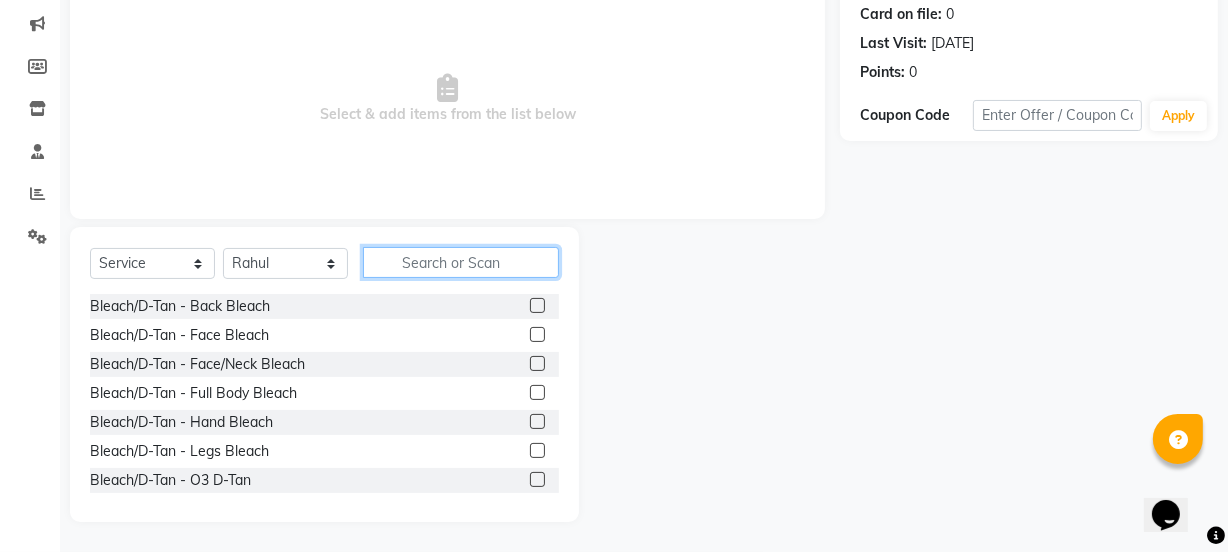 click 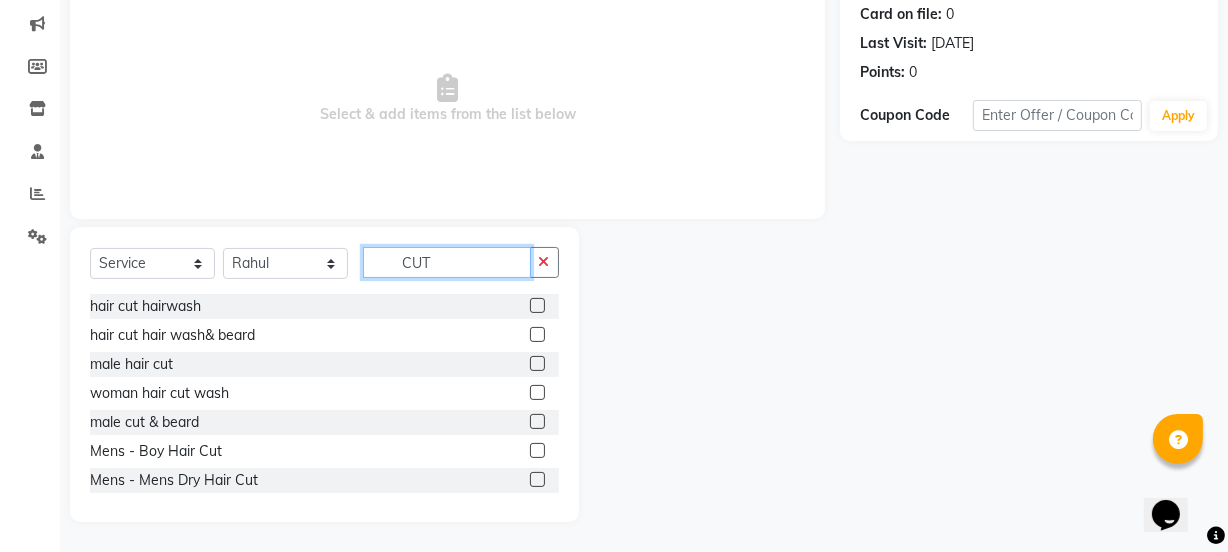 click on "CUT" 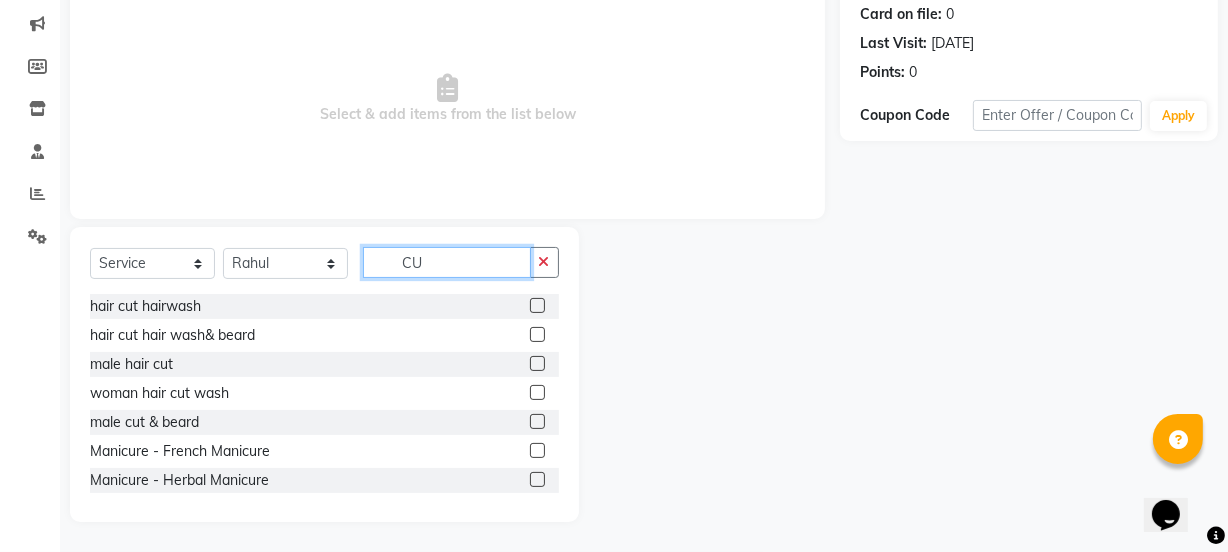 type on "C" 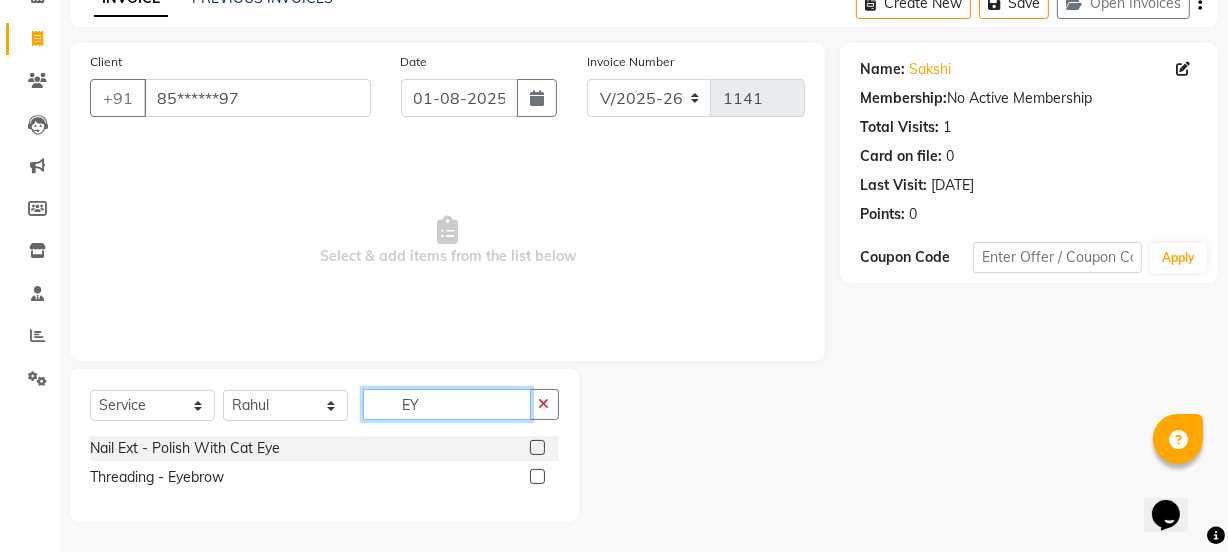 scroll, scrollTop: 107, scrollLeft: 0, axis: vertical 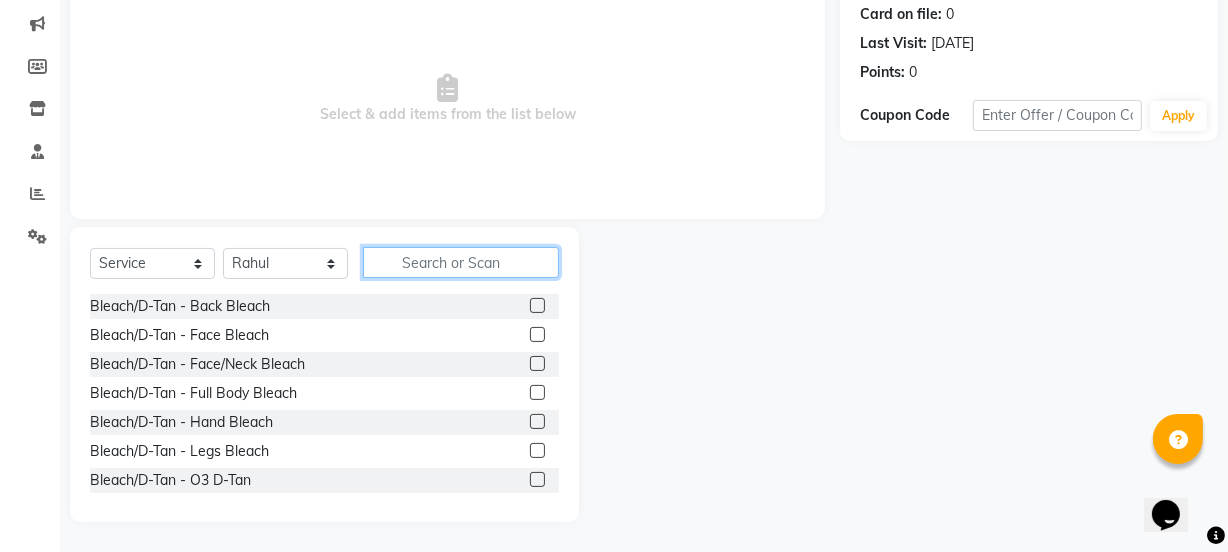 click 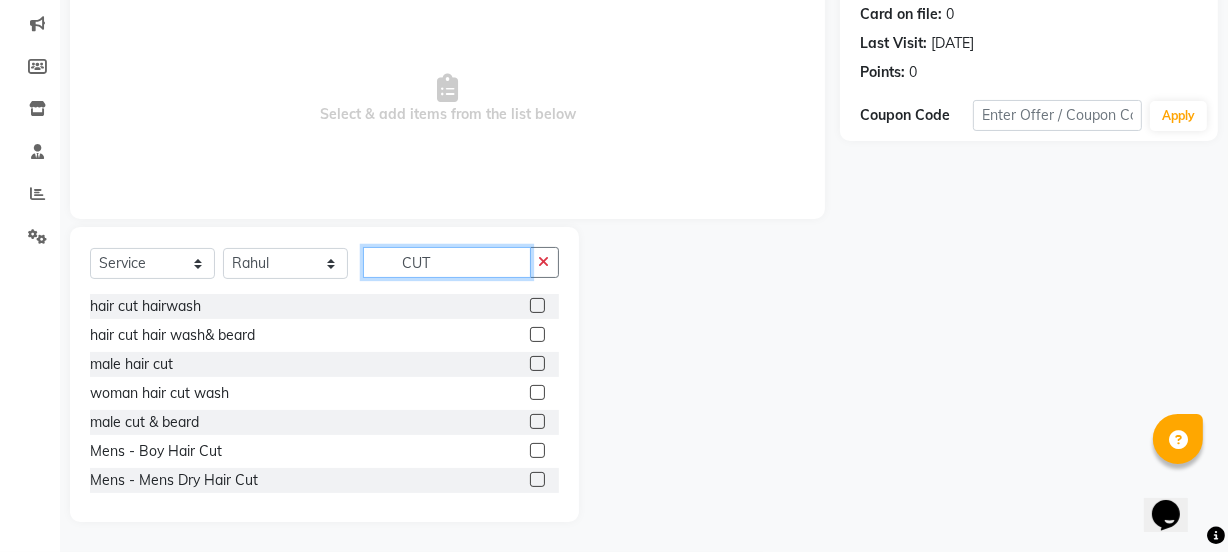 type on "CUT" 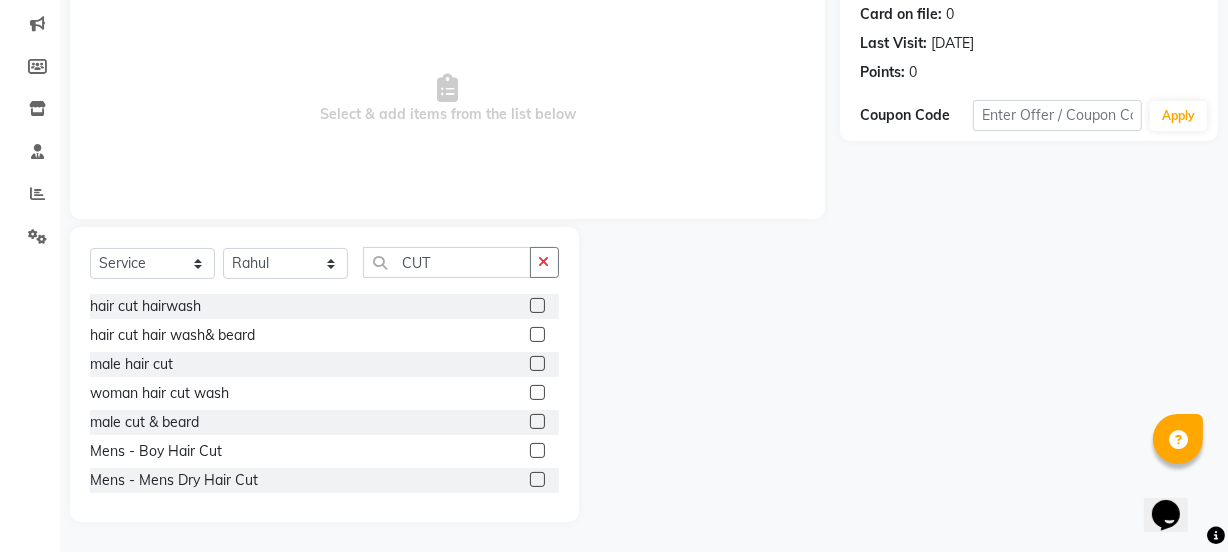 click 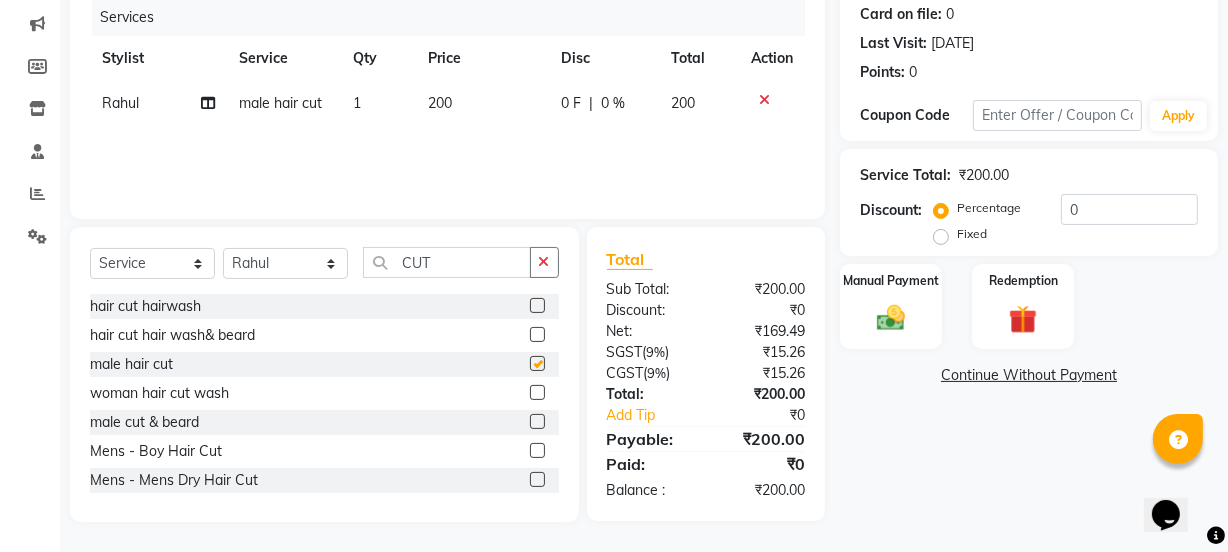 checkbox on "false" 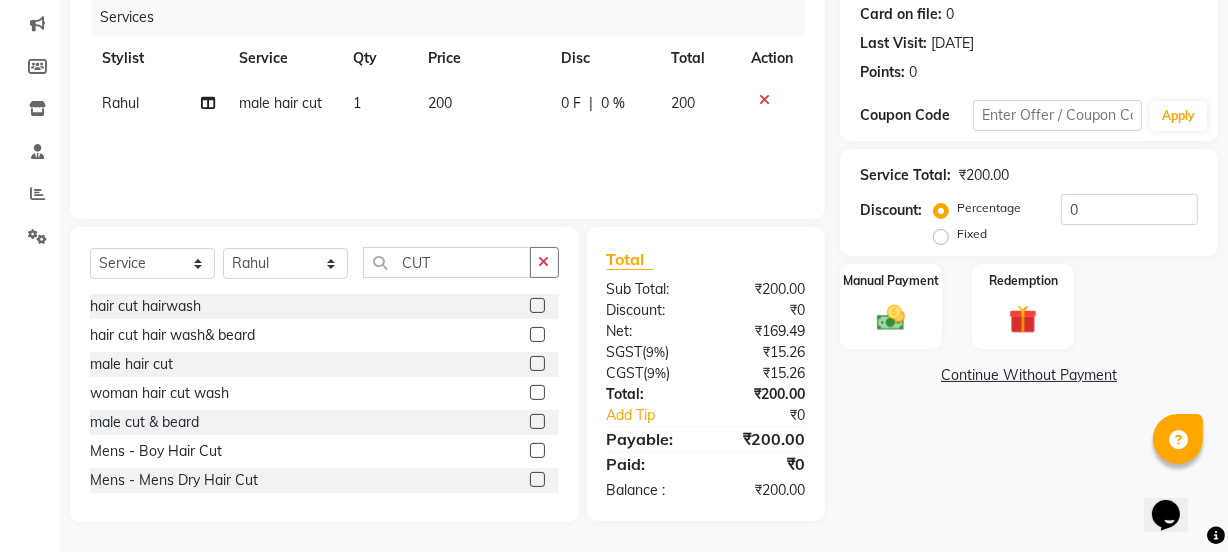 click 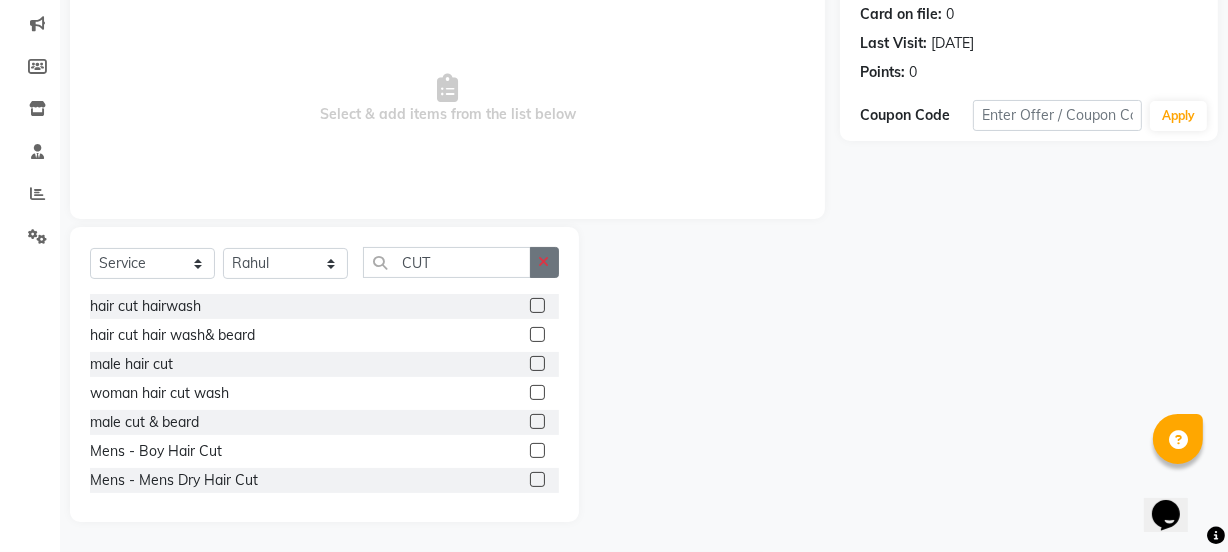 click 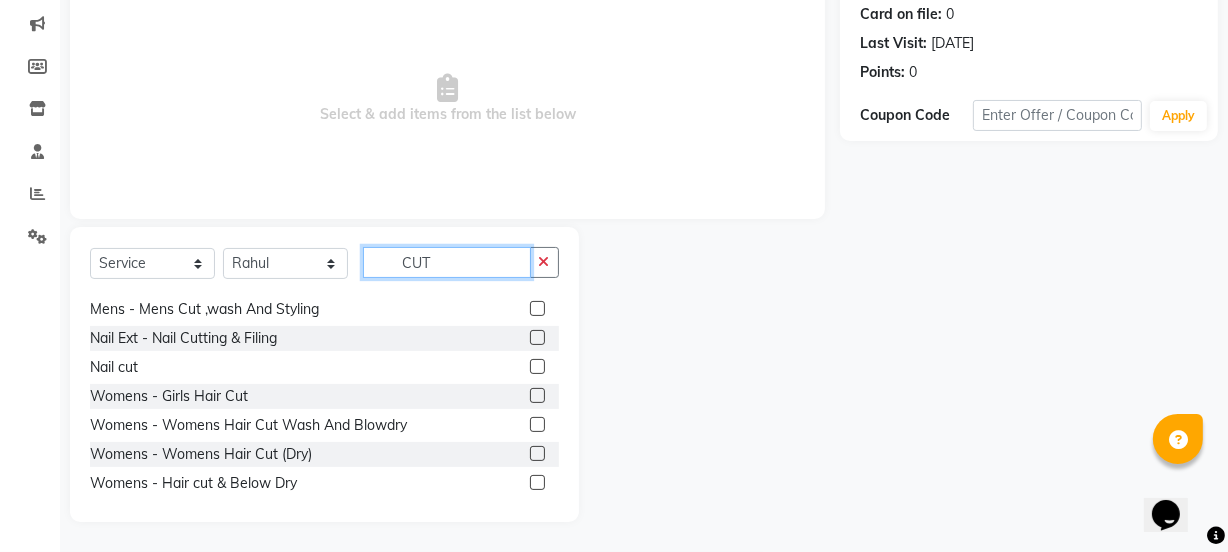 scroll, scrollTop: 205, scrollLeft: 0, axis: vertical 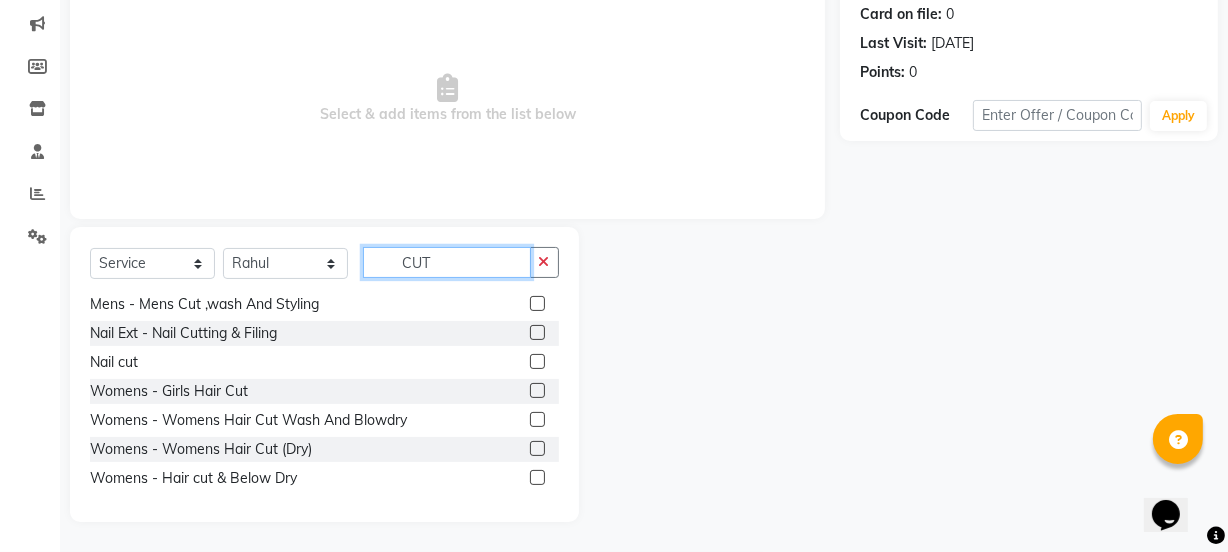 type on "CUT" 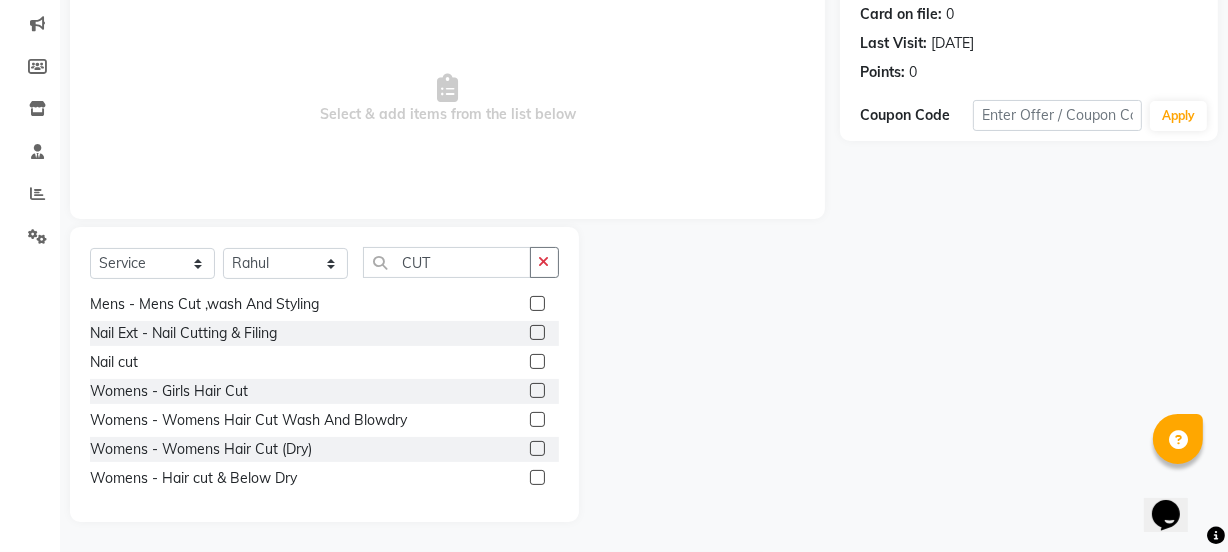 click 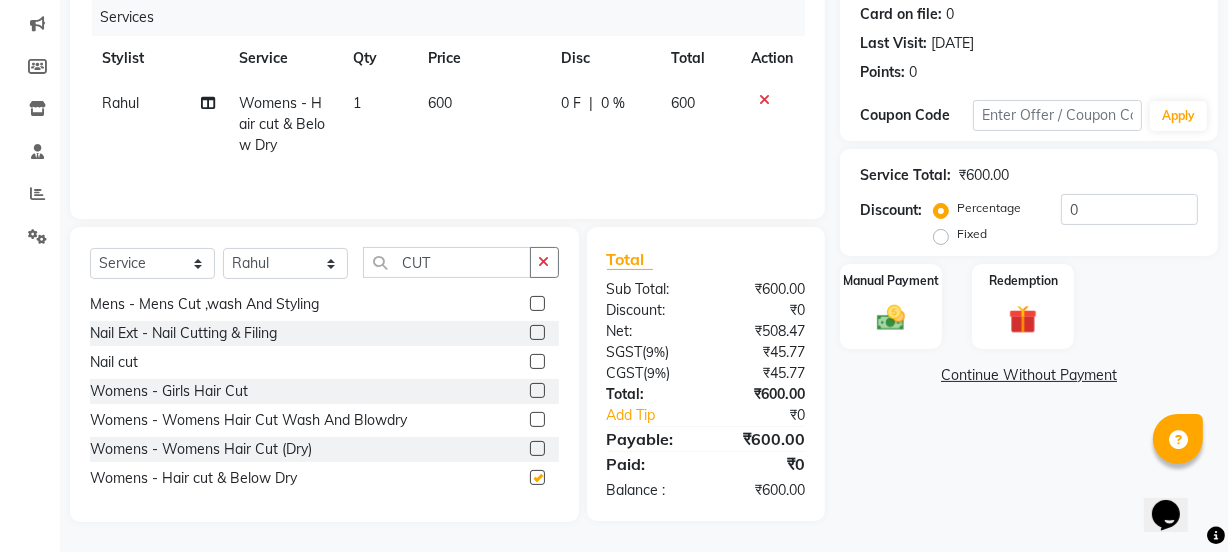 checkbox on "false" 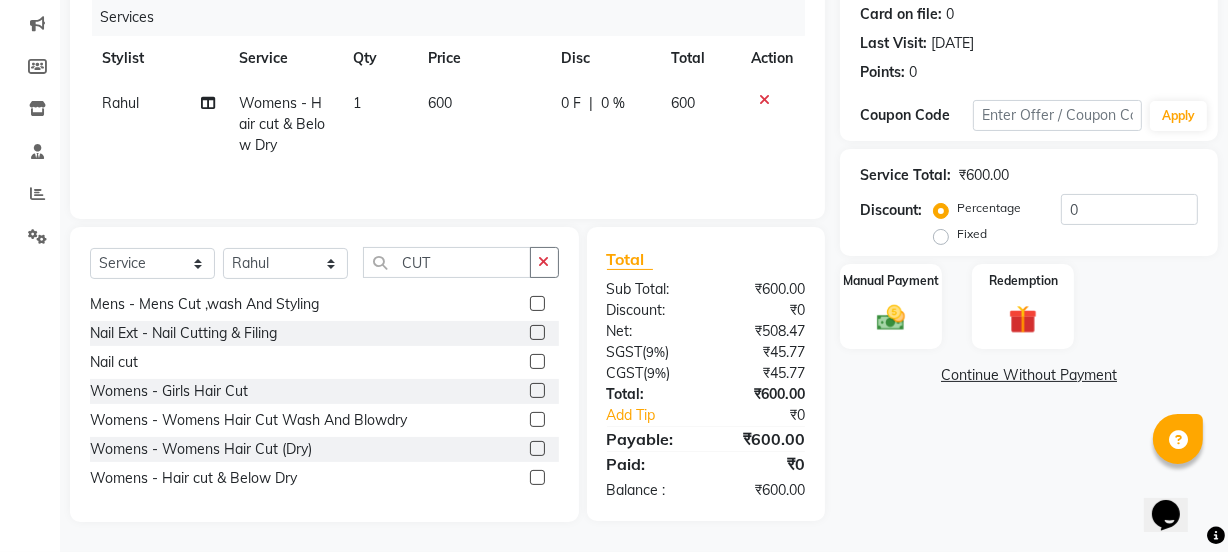 click 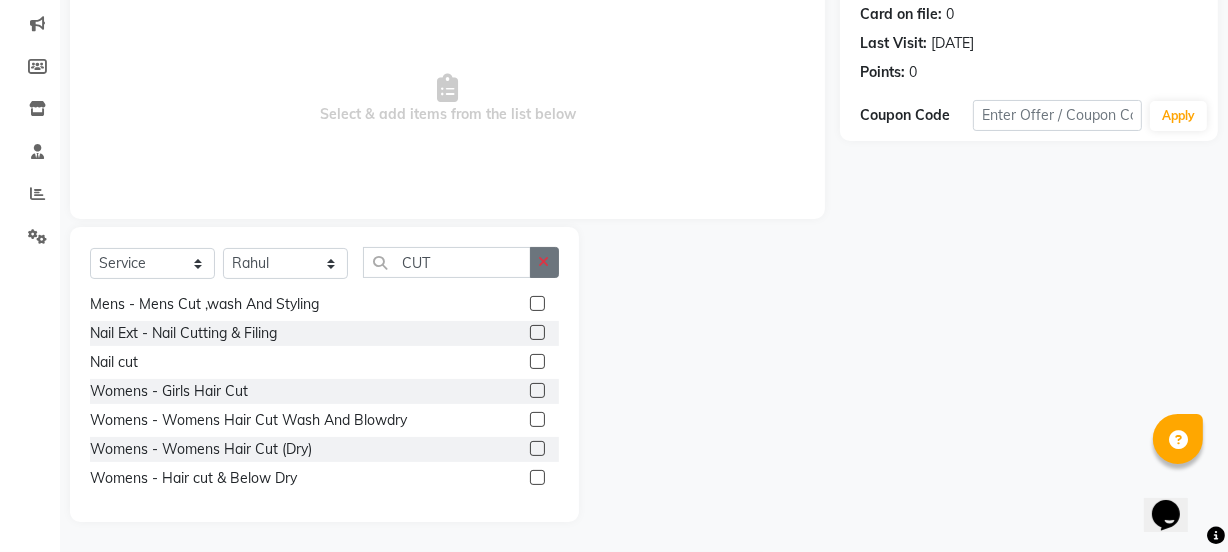 click 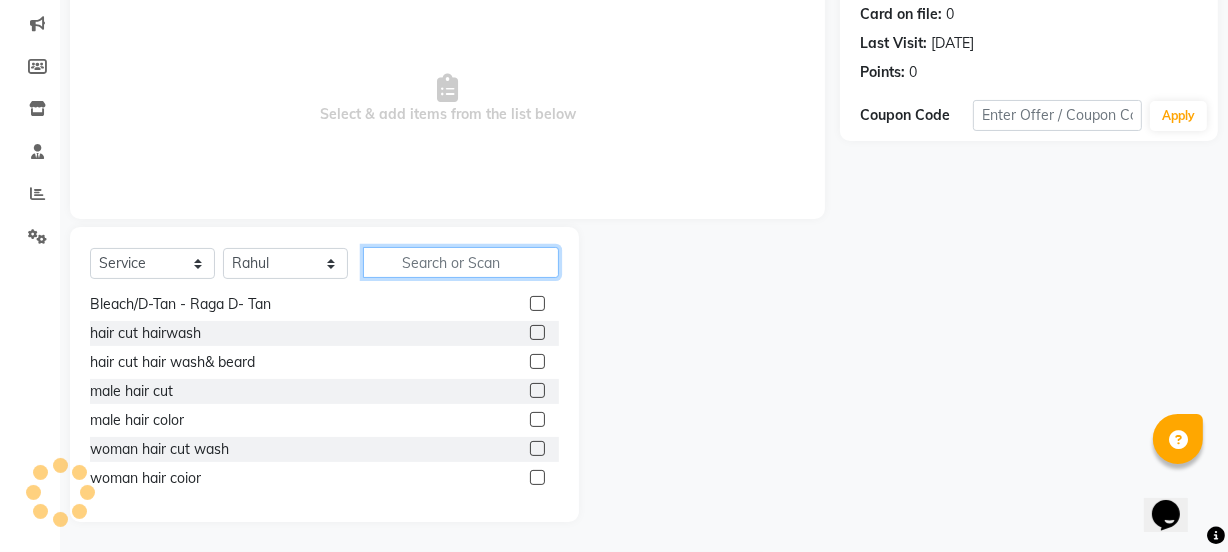 click 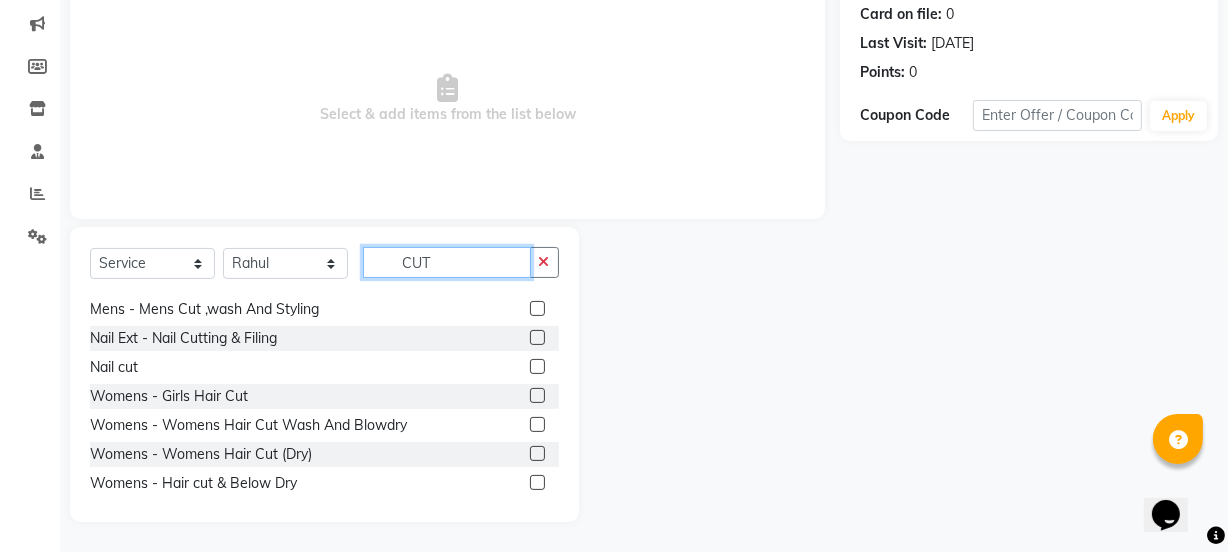 scroll, scrollTop: 205, scrollLeft: 0, axis: vertical 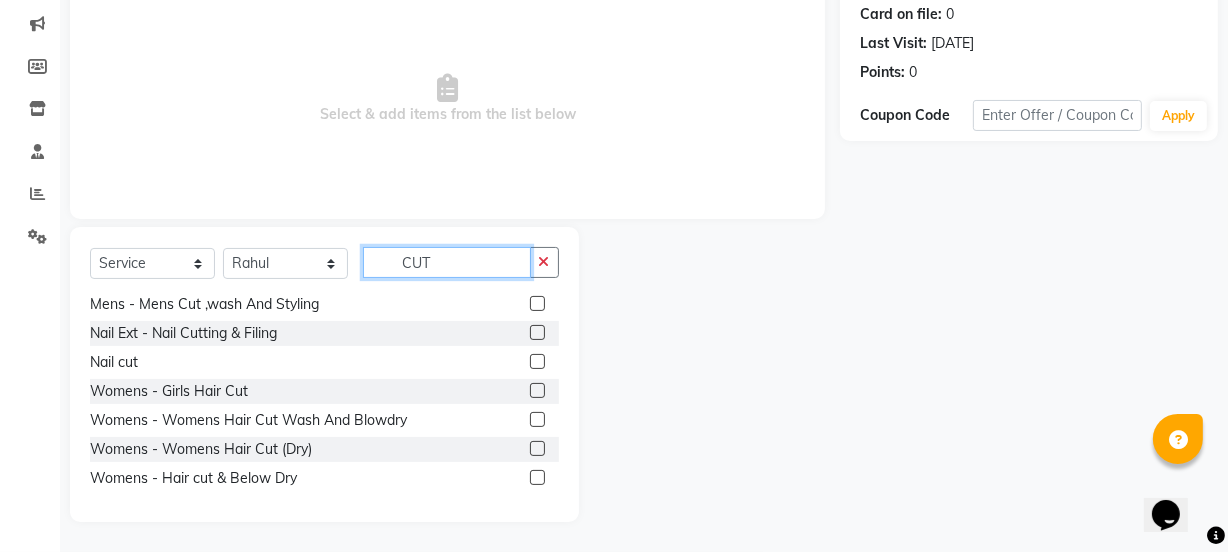 type on "CUT" 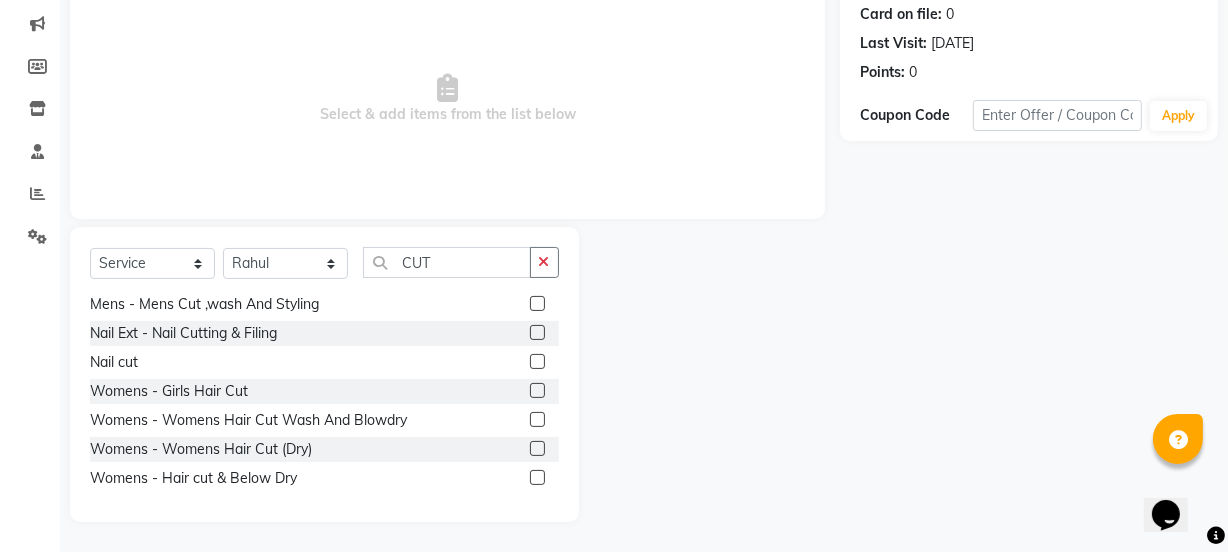 click 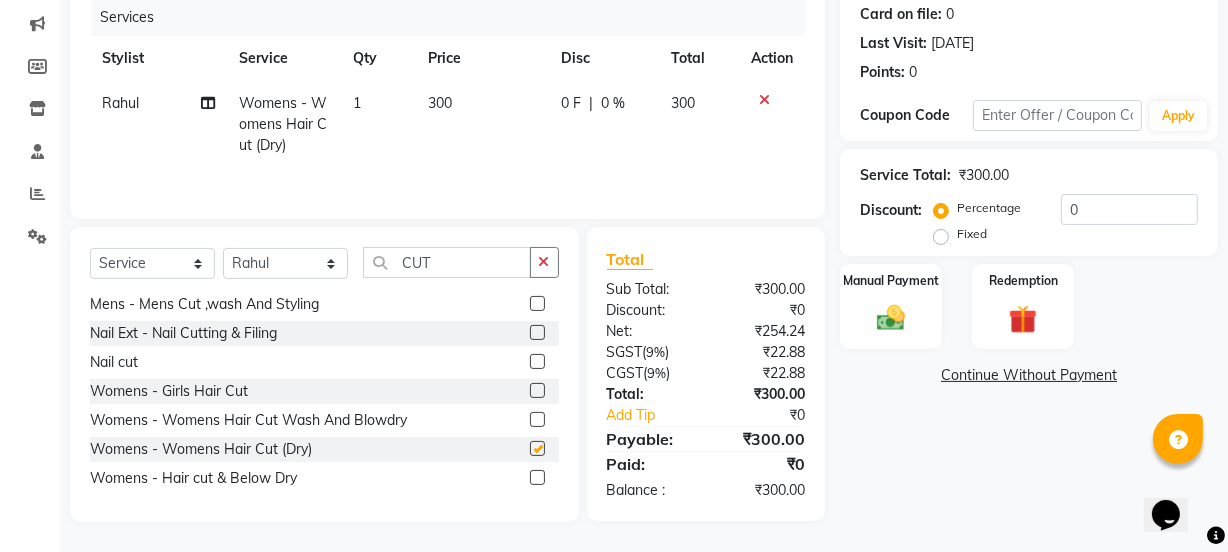 checkbox on "false" 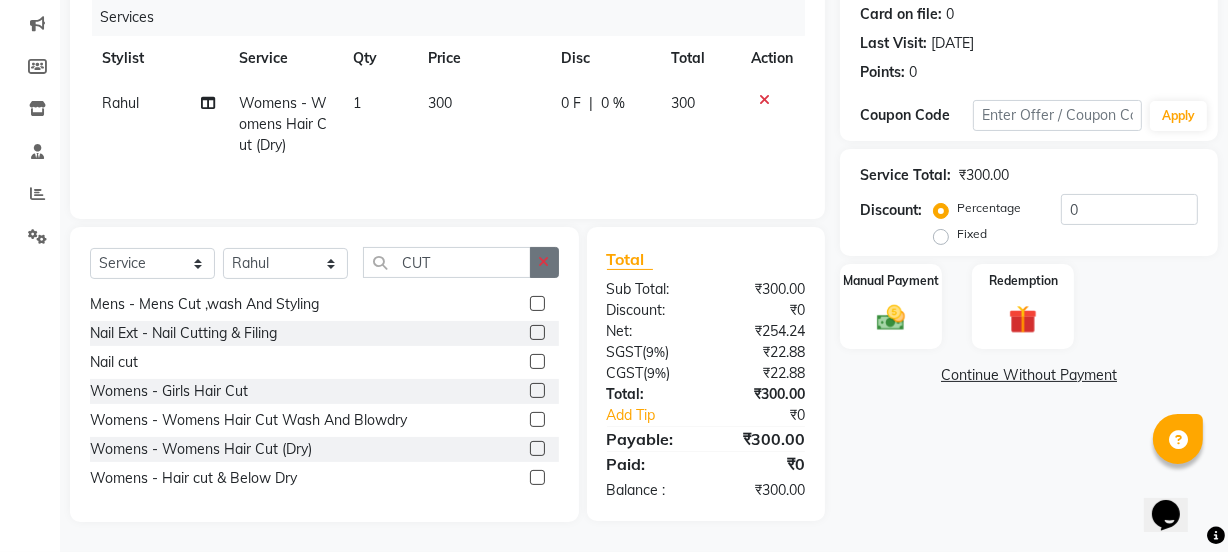 click 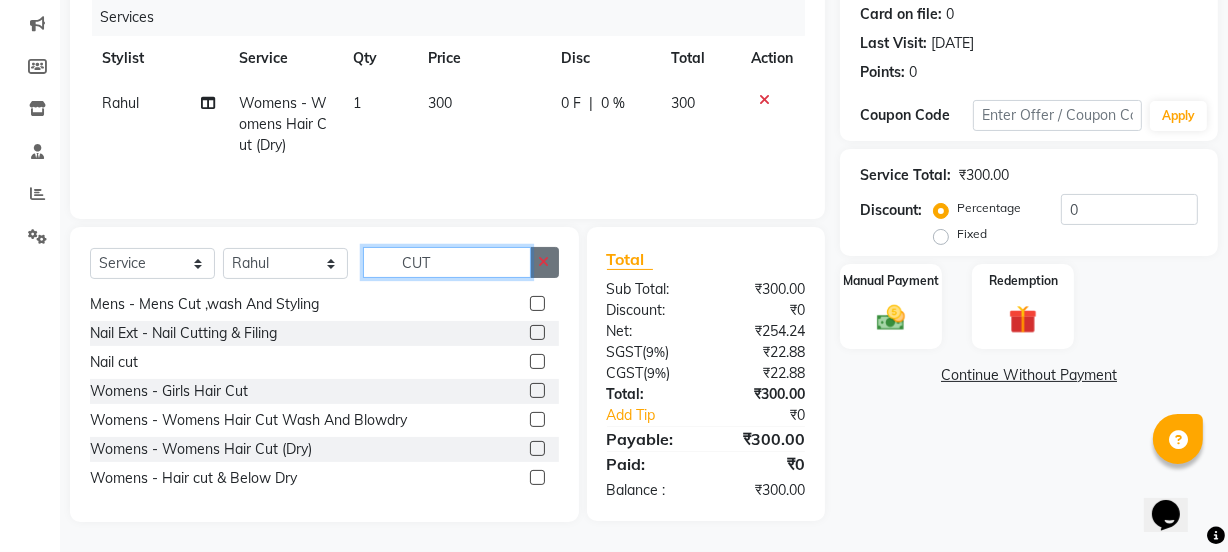 type 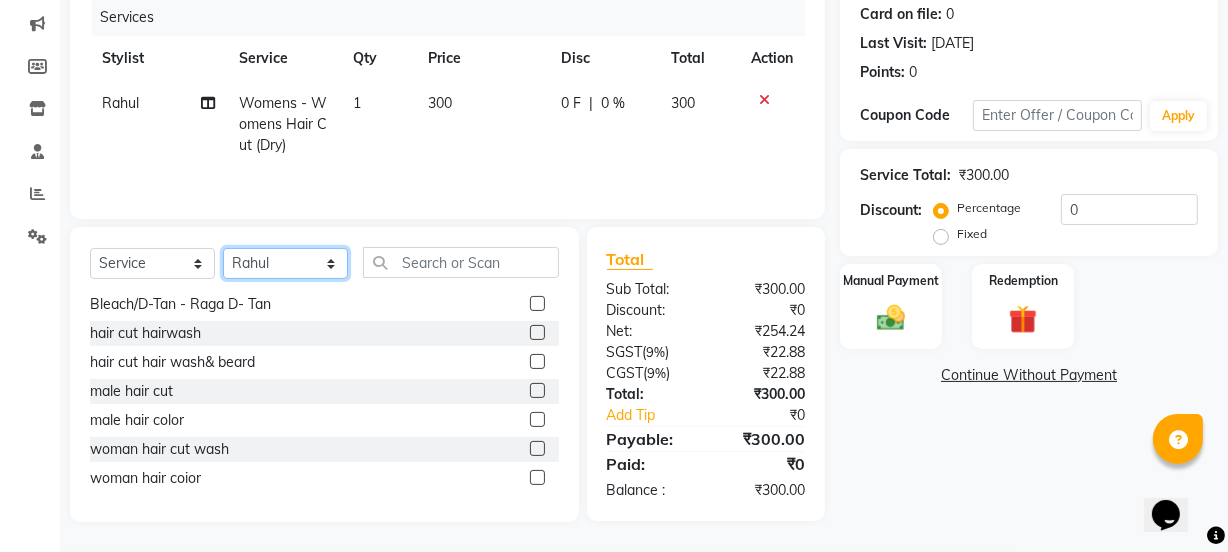 click on "Select Stylist Amar ARYA Ashwini Darshan Ishwar Jagdish Rahul RASHMI" 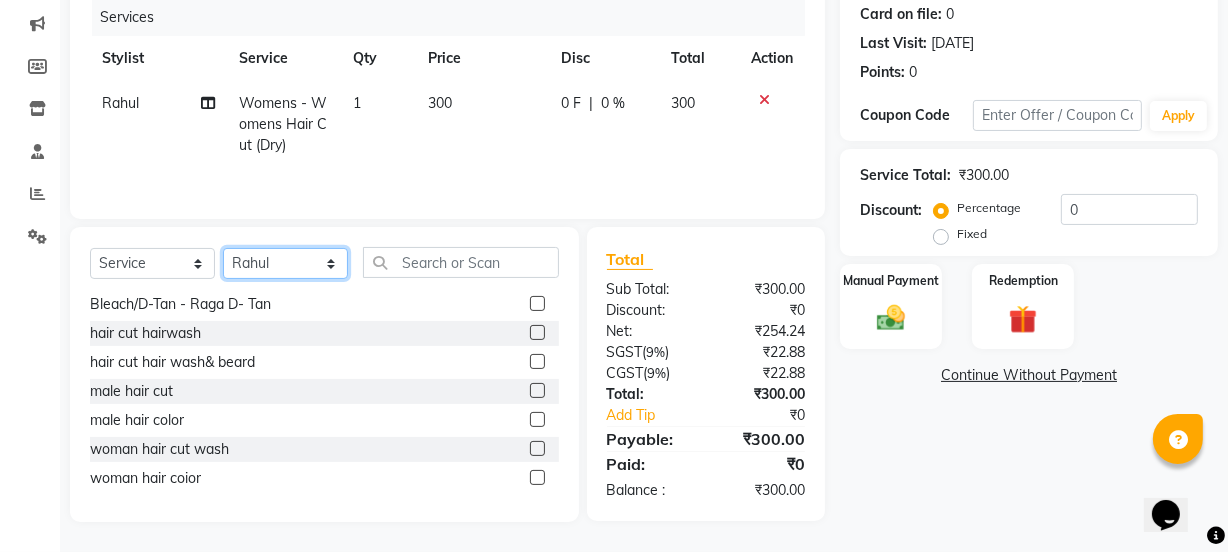 select on "32079" 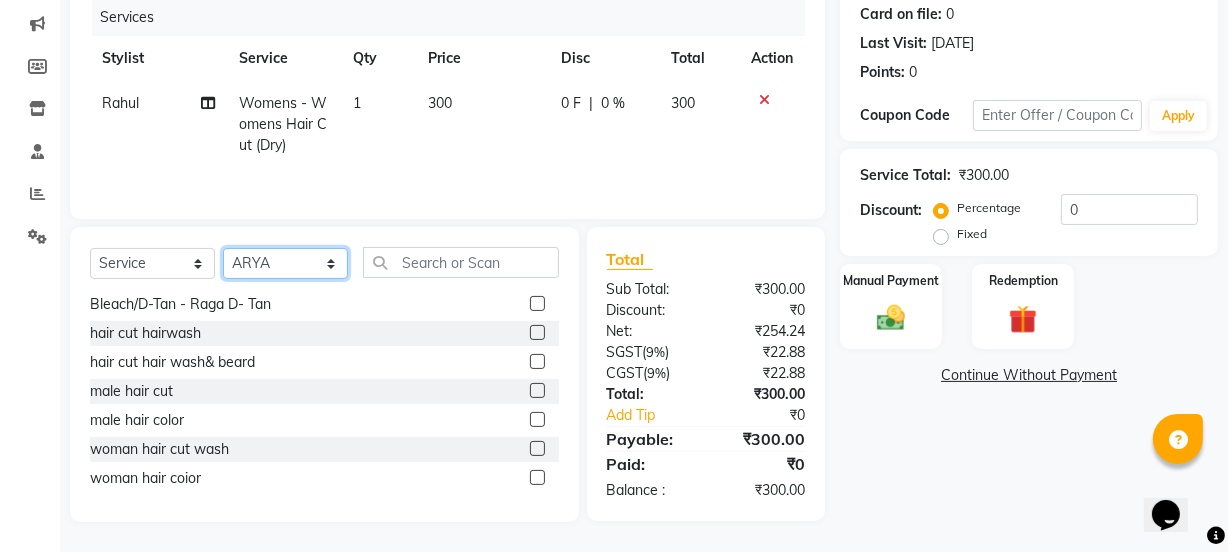 click on "Select Stylist Amar ARYA Ashwini Darshan Ishwar Jagdish Rahul RASHMI" 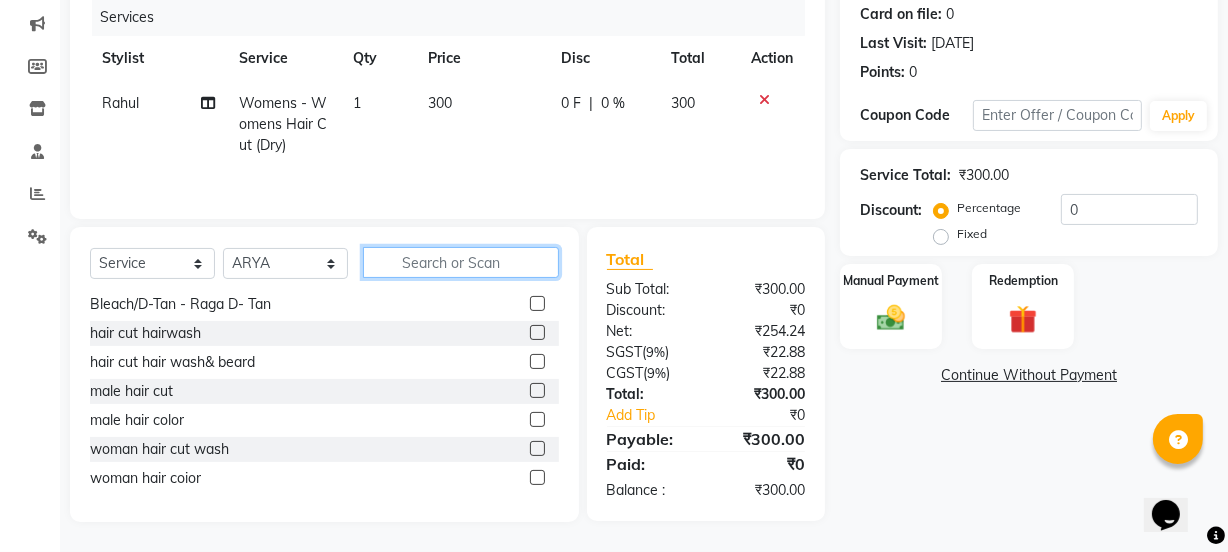 click 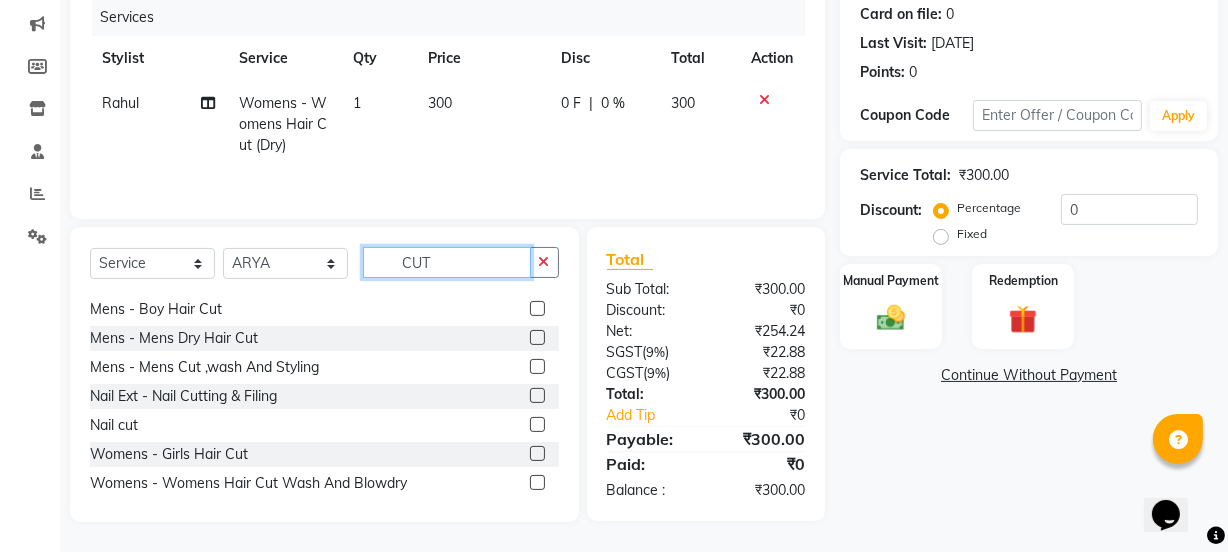 scroll, scrollTop: 0, scrollLeft: 0, axis: both 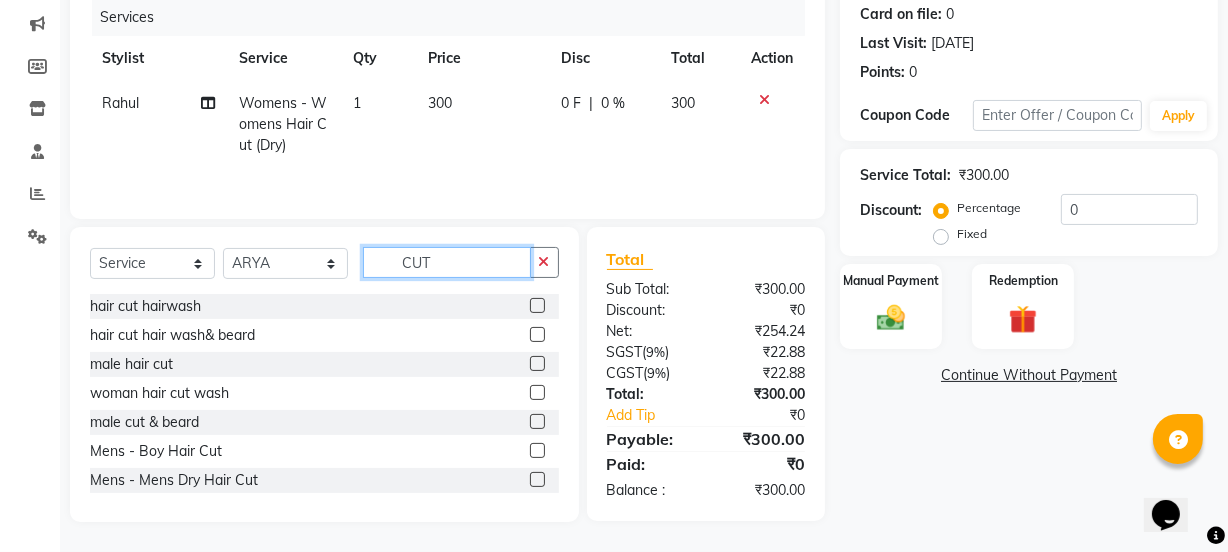 type on "CUT" 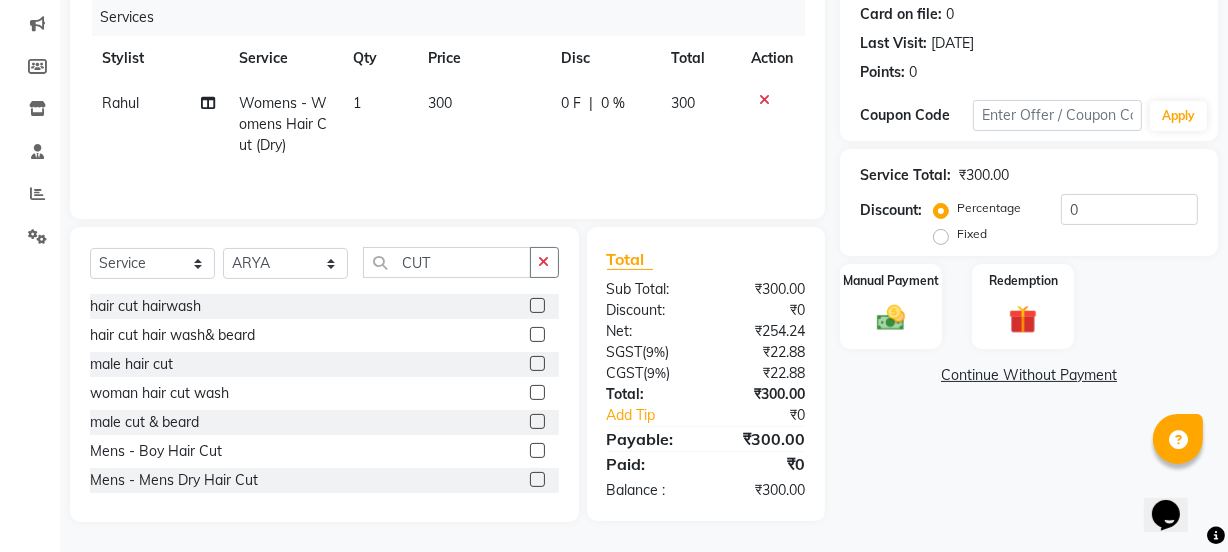 click 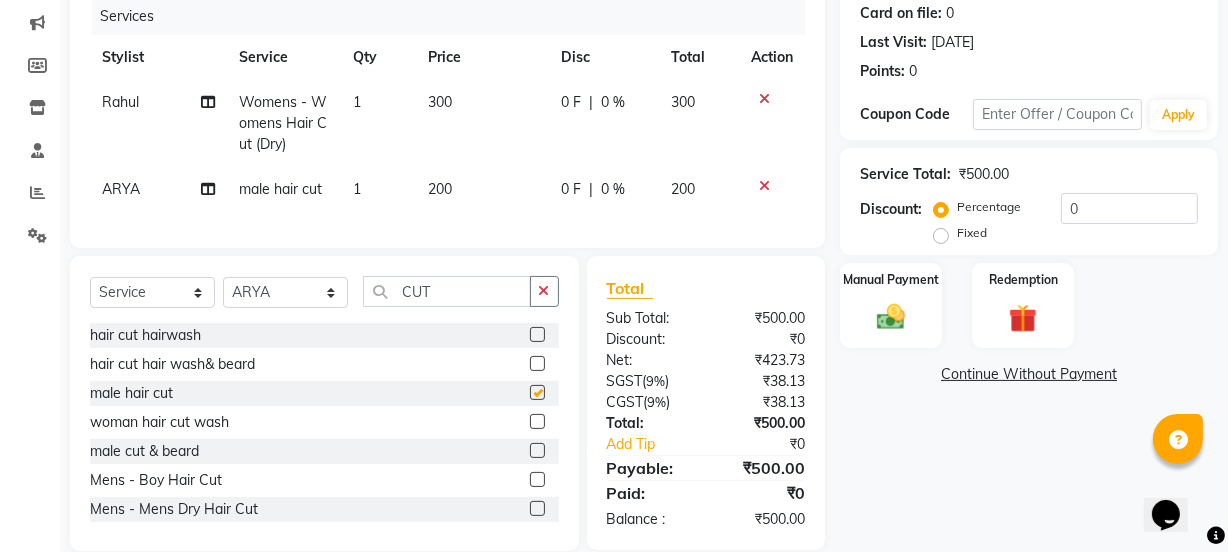 checkbox on "false" 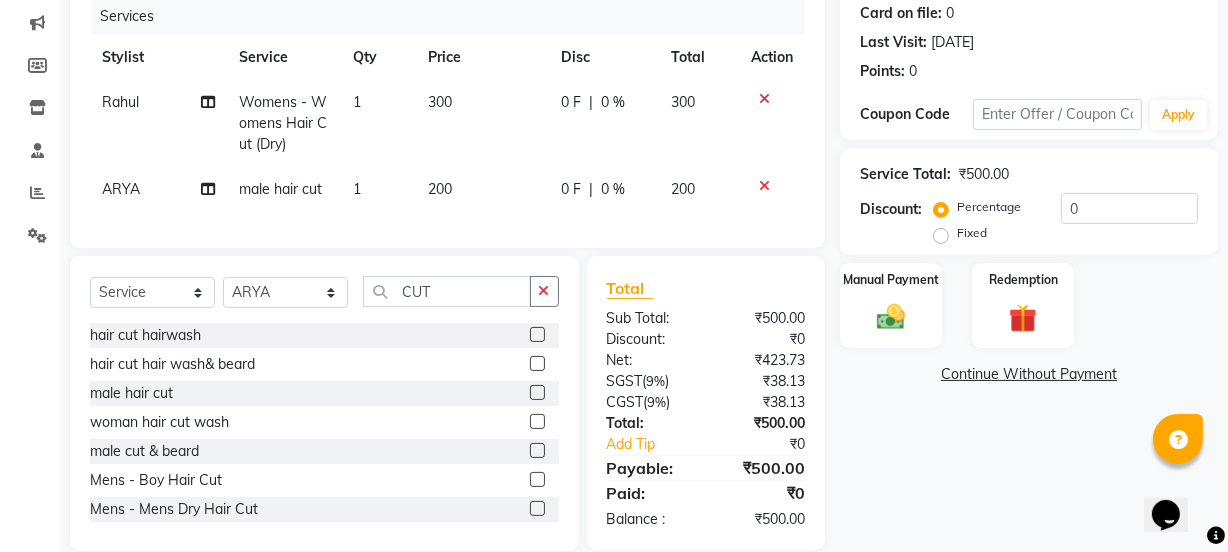 click on "200" 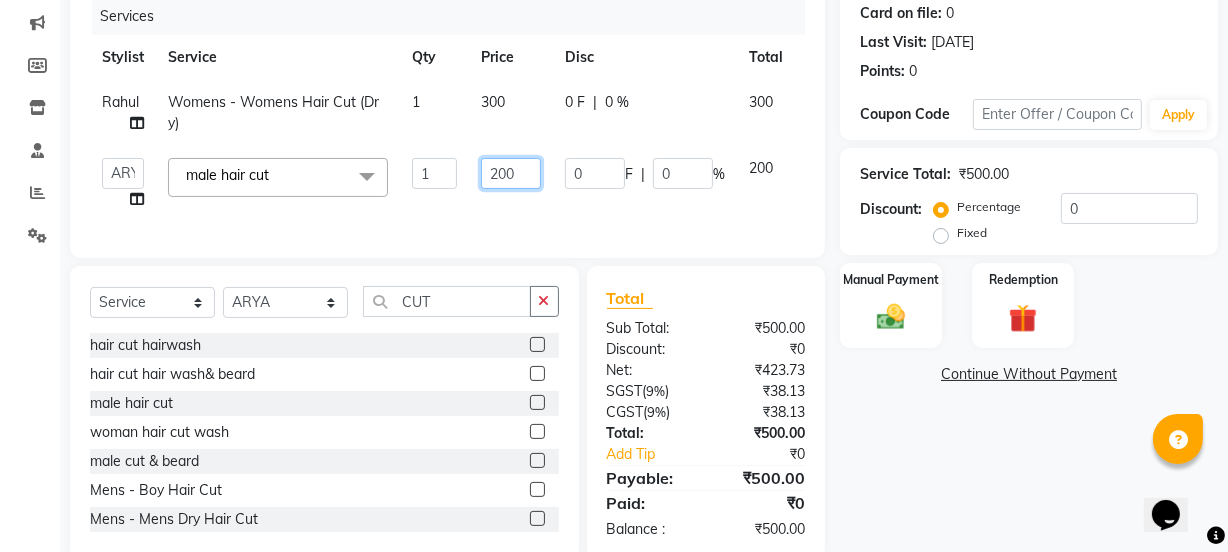 click on "200" 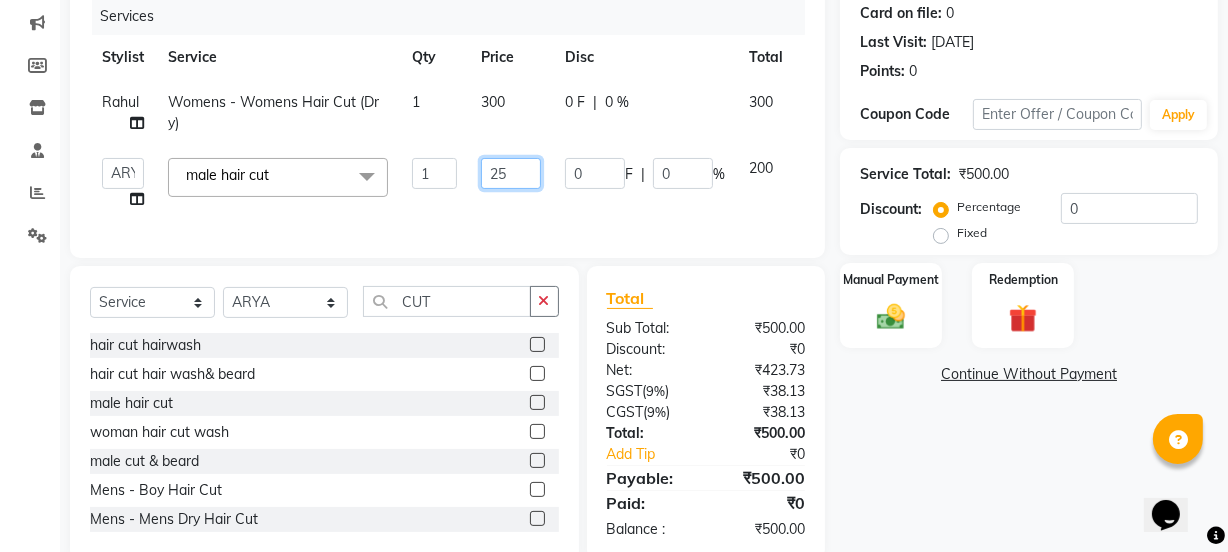 type on "250" 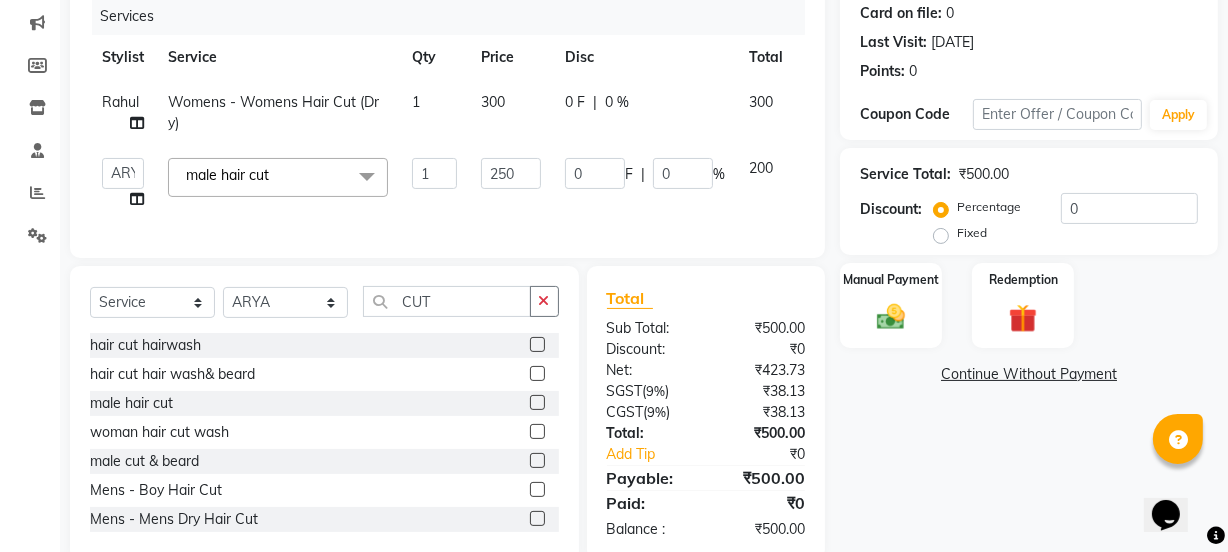 click on "250" 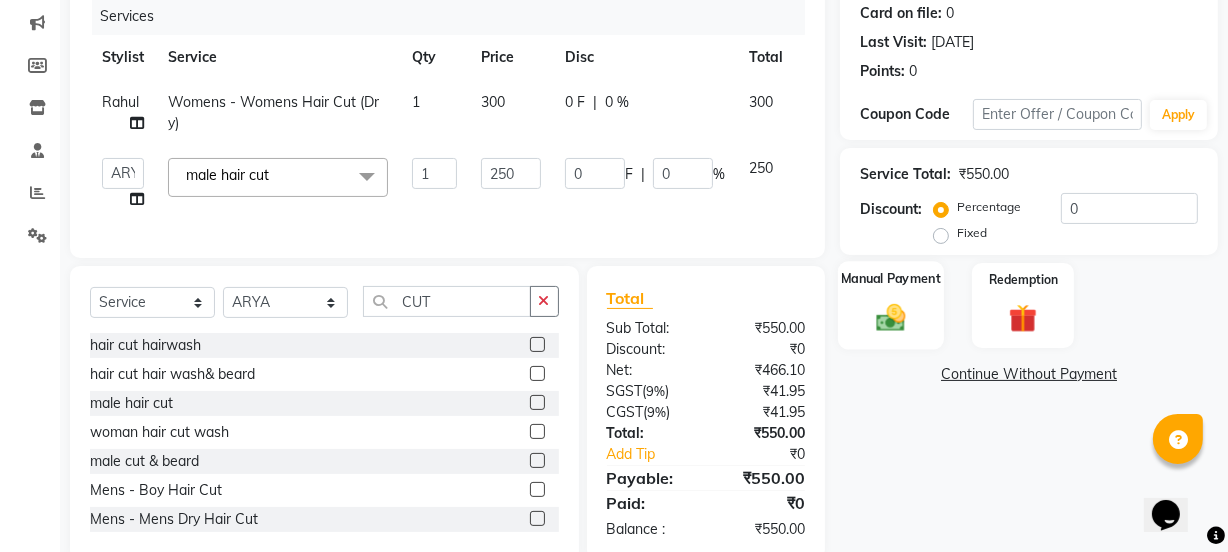 click on "Manual Payment" 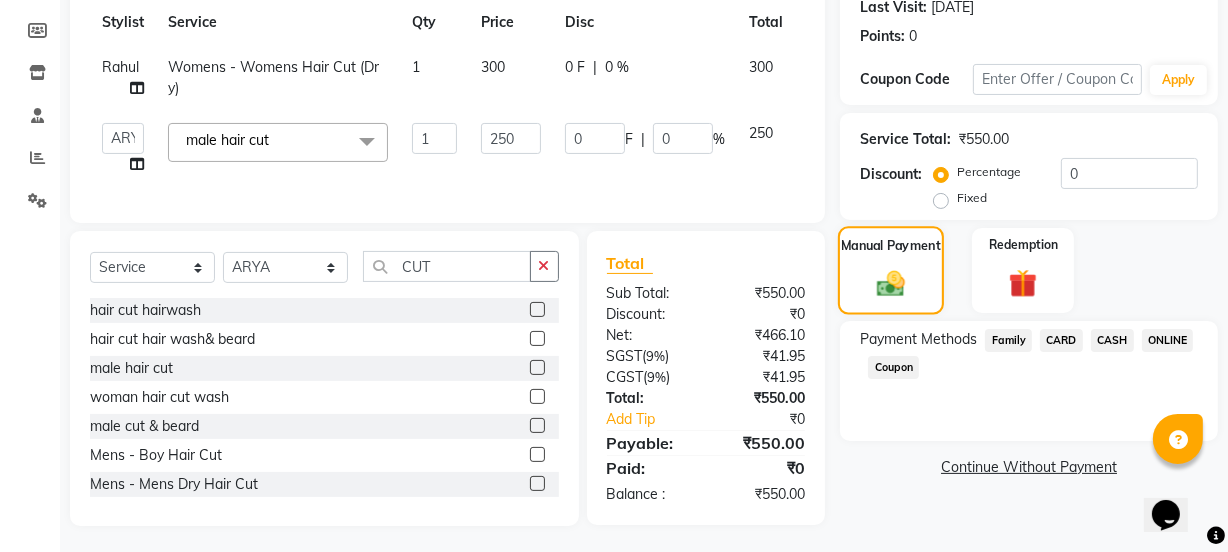 scroll, scrollTop: 303, scrollLeft: 0, axis: vertical 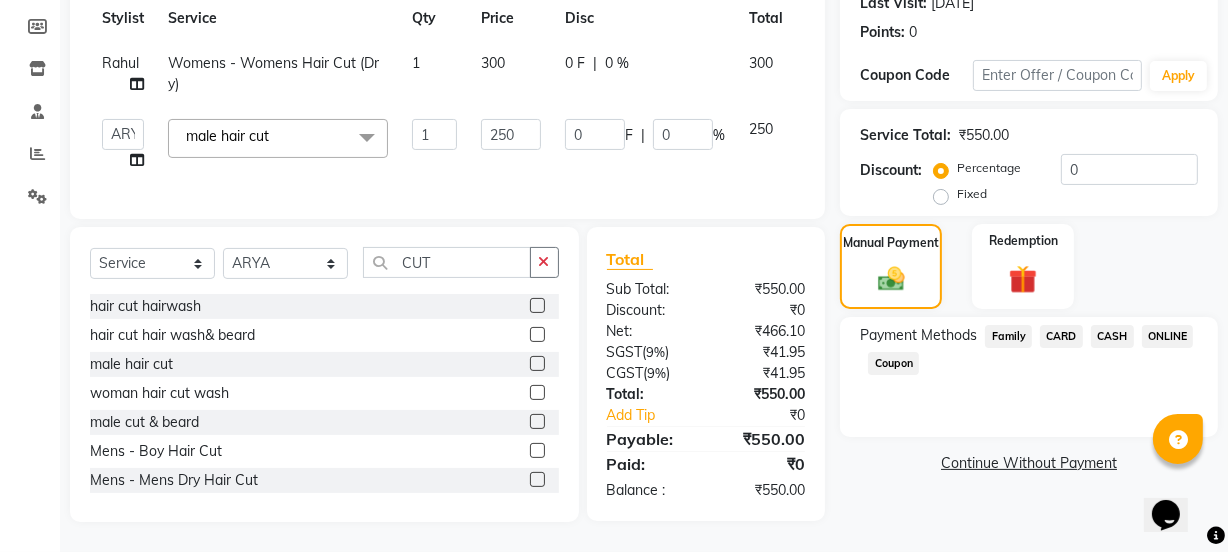 click on "CASH" 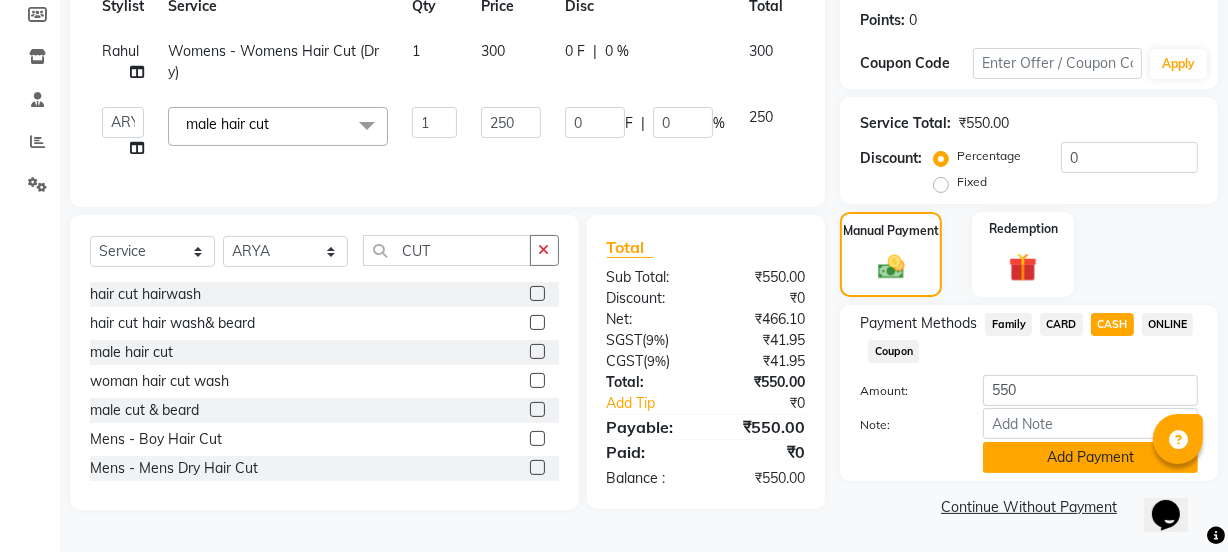 click on "Add Payment" 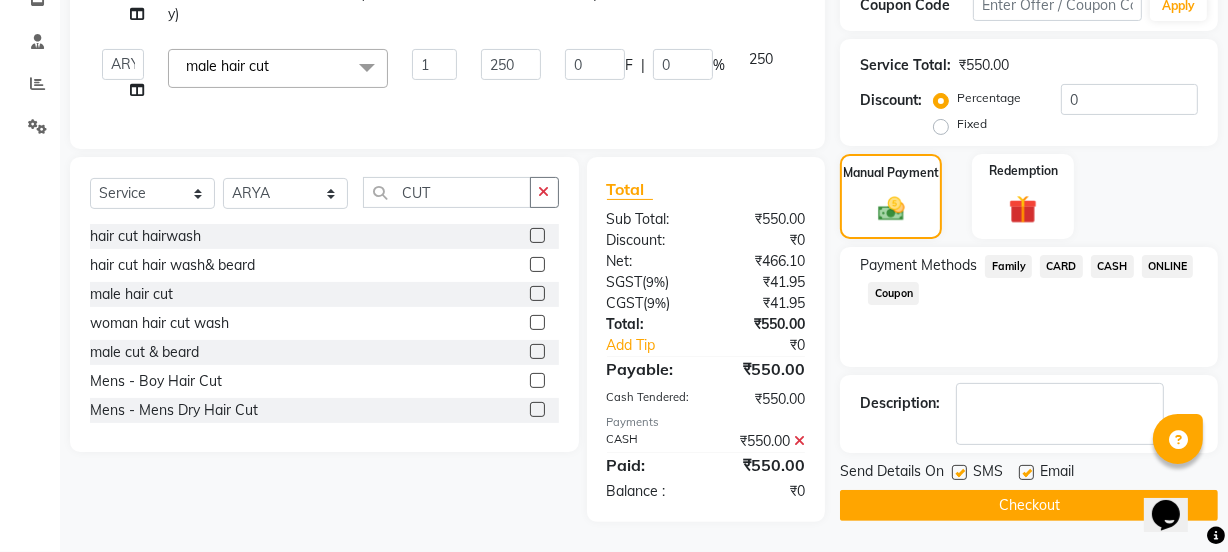 scroll, scrollTop: 373, scrollLeft: 0, axis: vertical 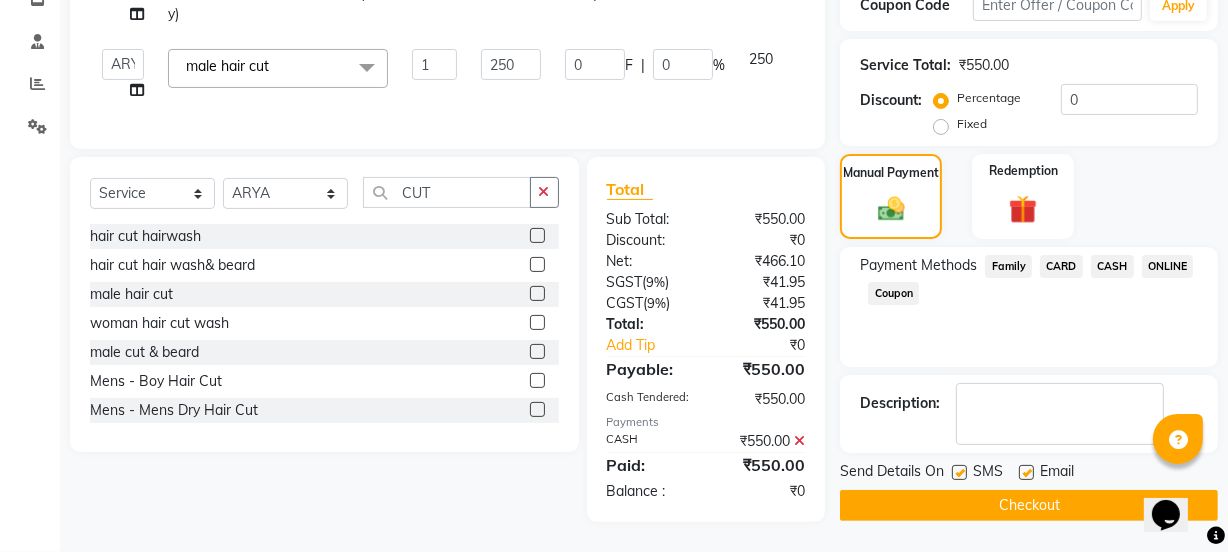 click on "Checkout" 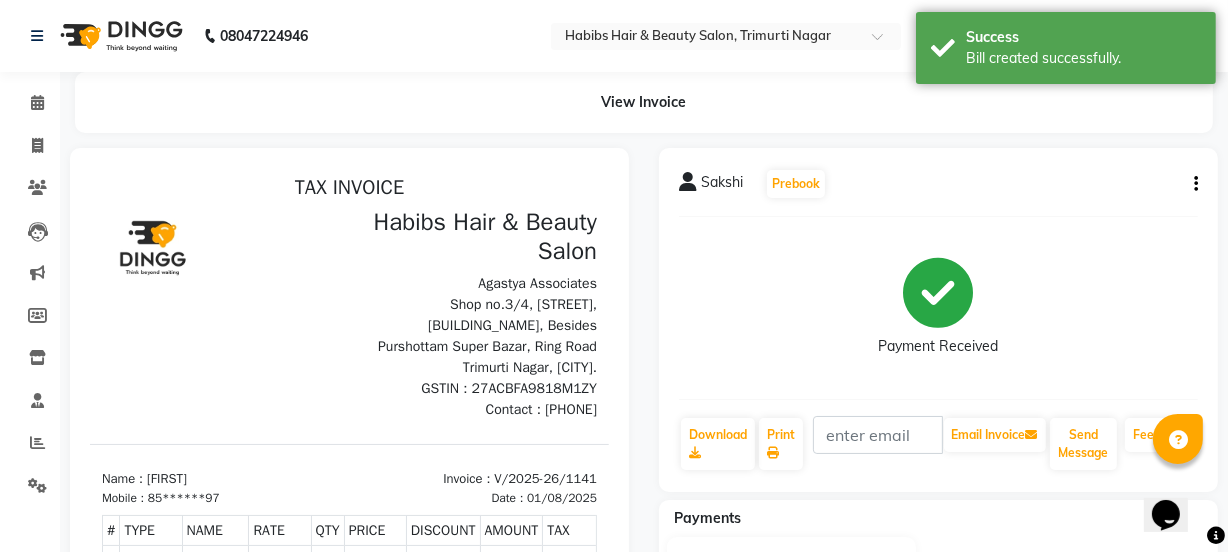 scroll, scrollTop: 0, scrollLeft: 0, axis: both 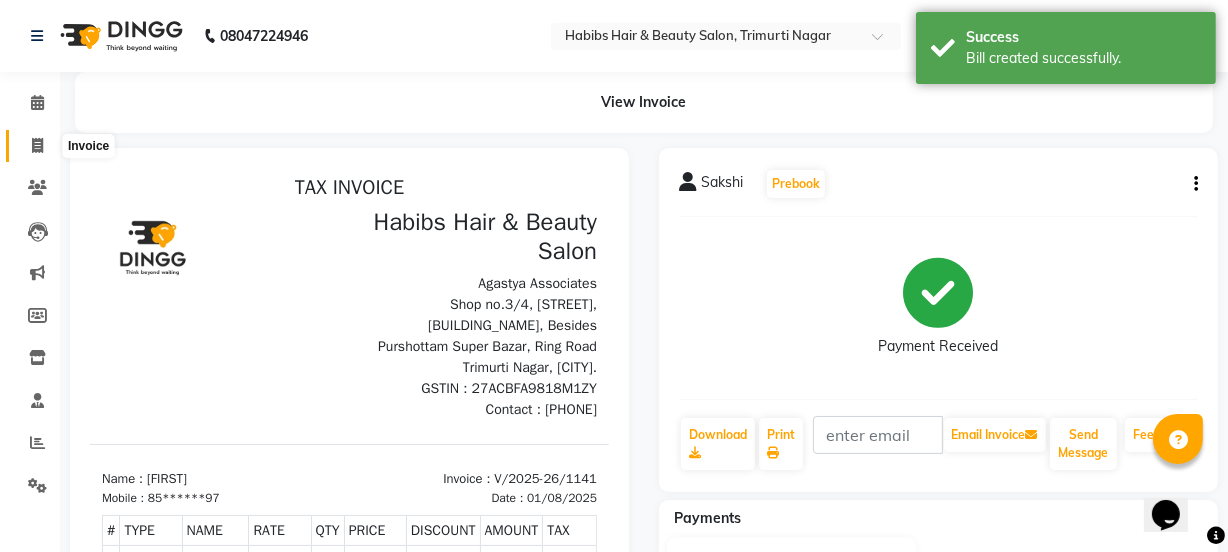 click 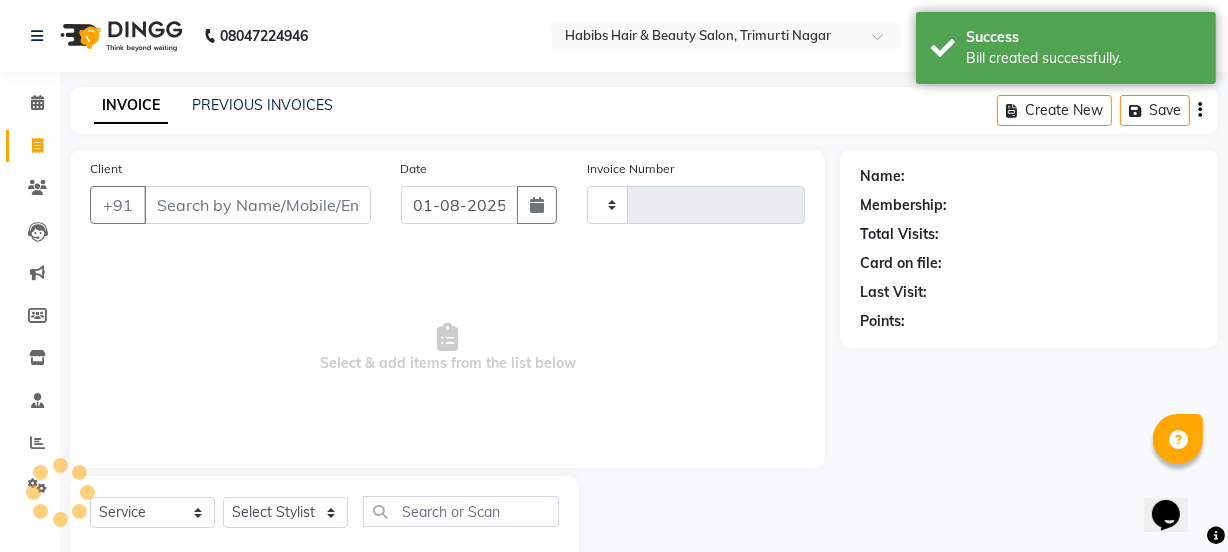 scroll, scrollTop: 50, scrollLeft: 0, axis: vertical 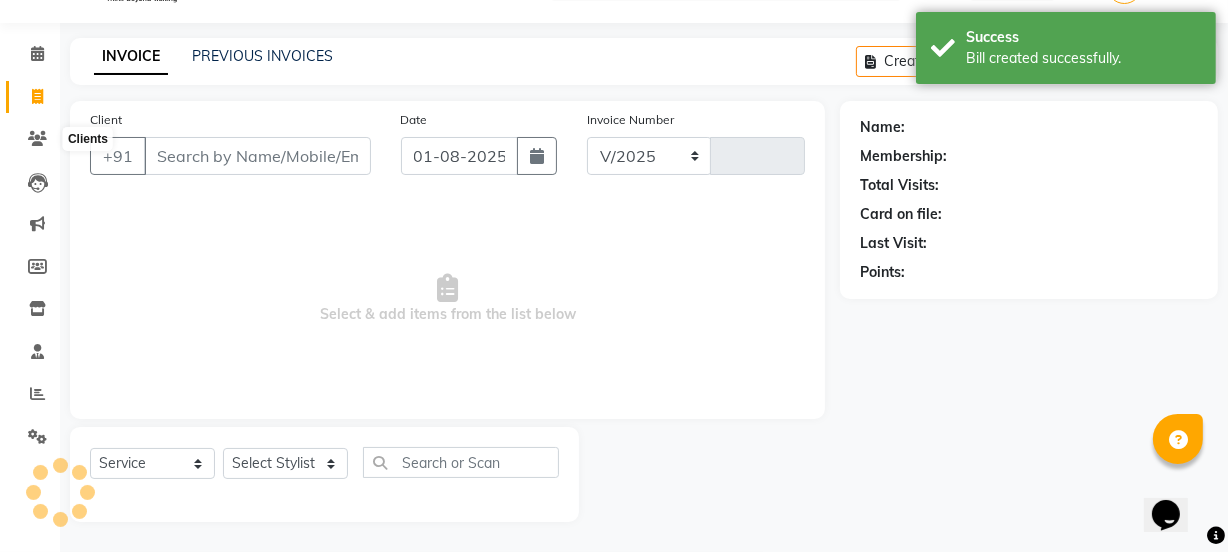 select on "5039" 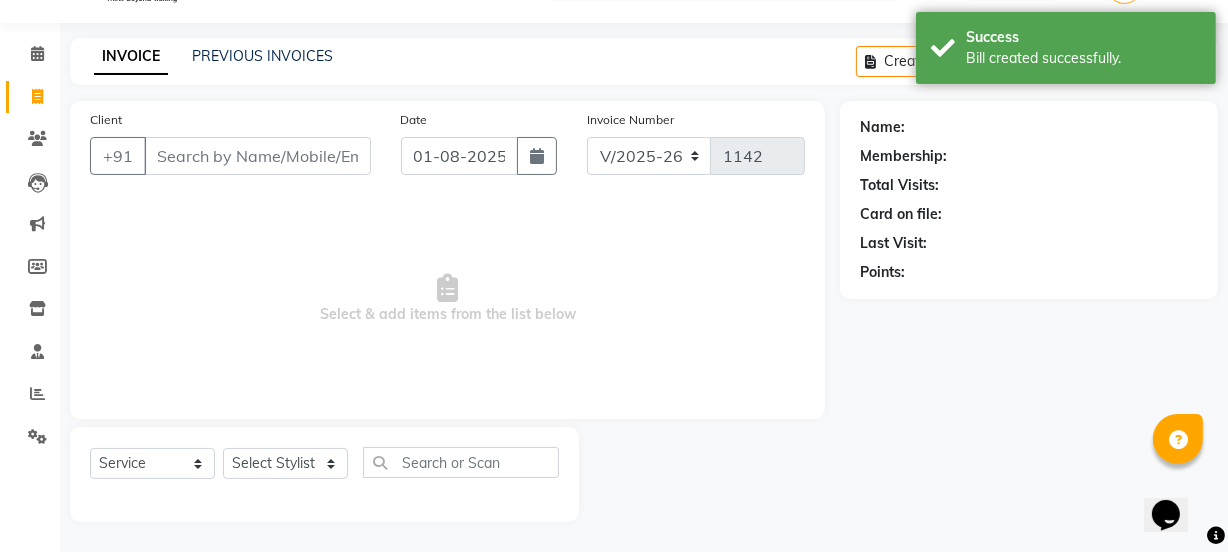 click on "Client" at bounding box center [257, 156] 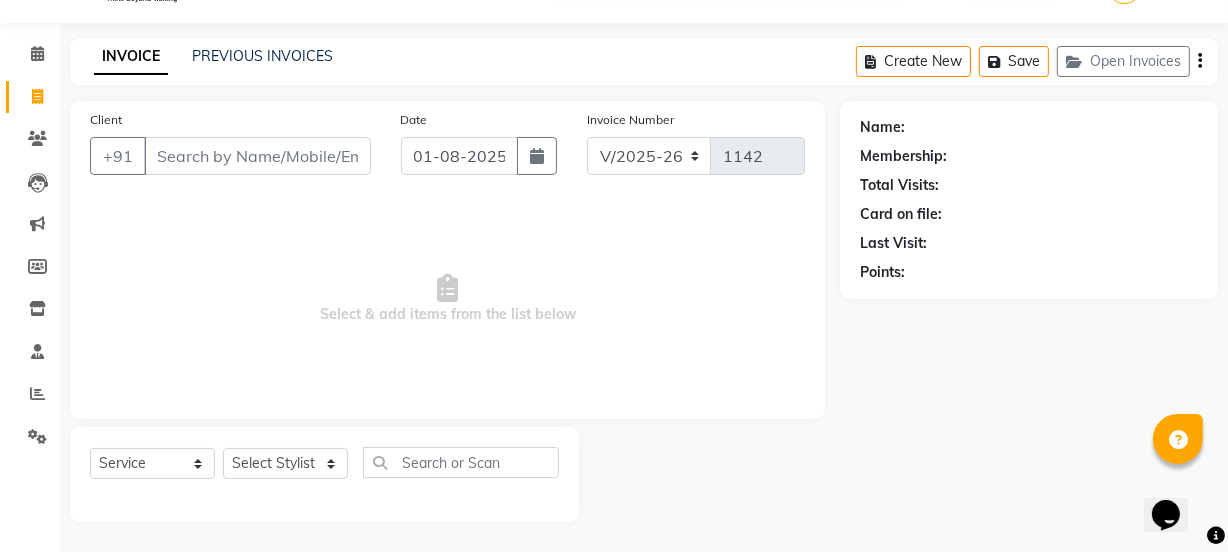 click on "Client" at bounding box center (257, 156) 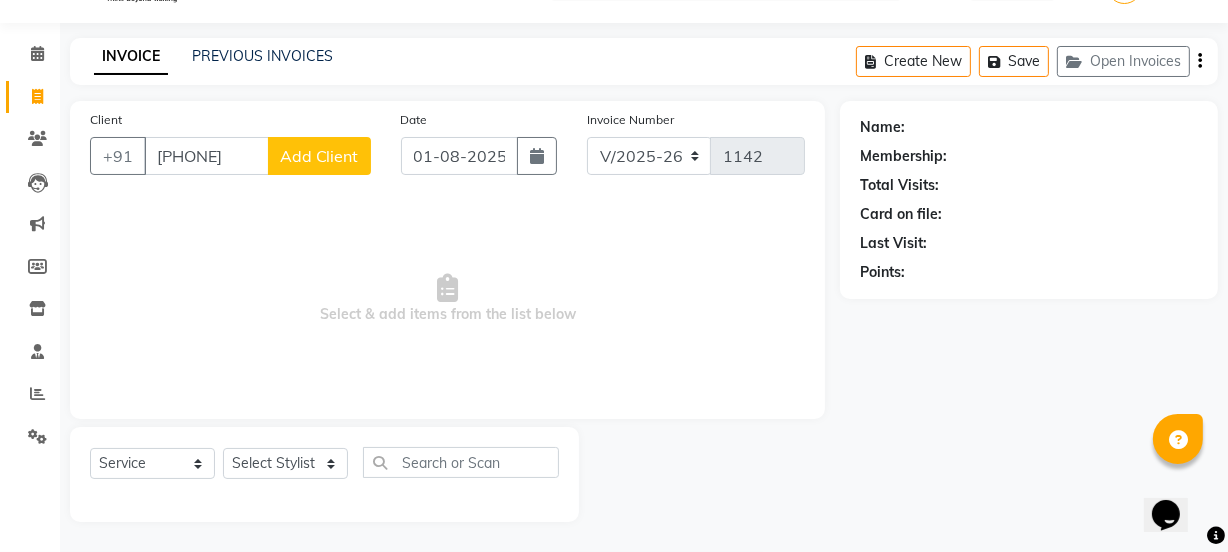 type on "[PHONE]" 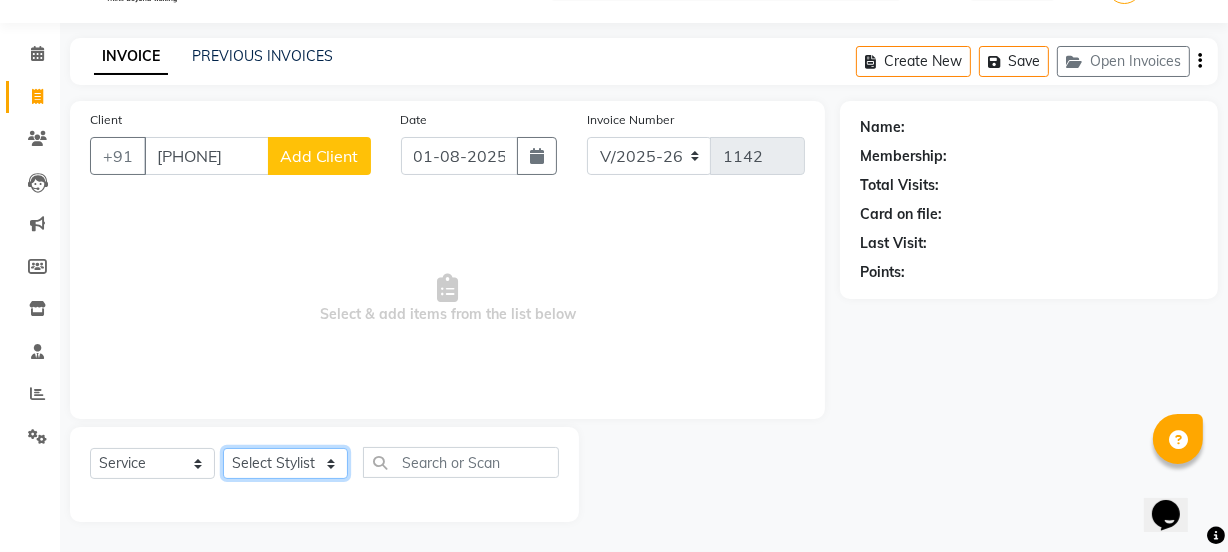 click on "Select Stylist Amar ARYA Ashwini Darshan Ishwar Jagdish Rahul RASHMI" 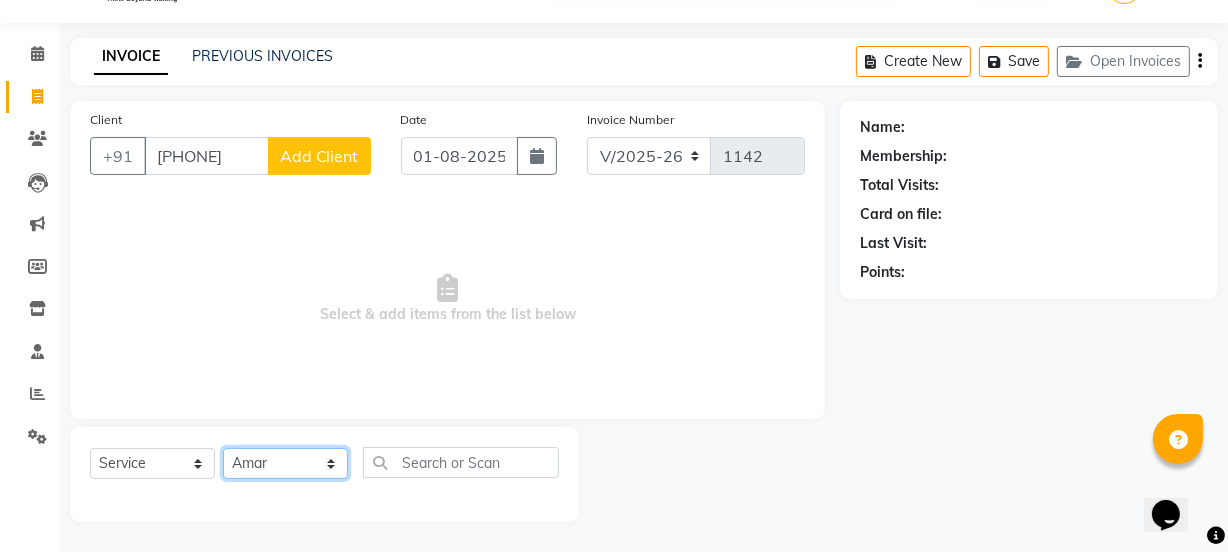 click on "Select Stylist Amar ARYA Ashwini Darshan Ishwar Jagdish Rahul RASHMI" 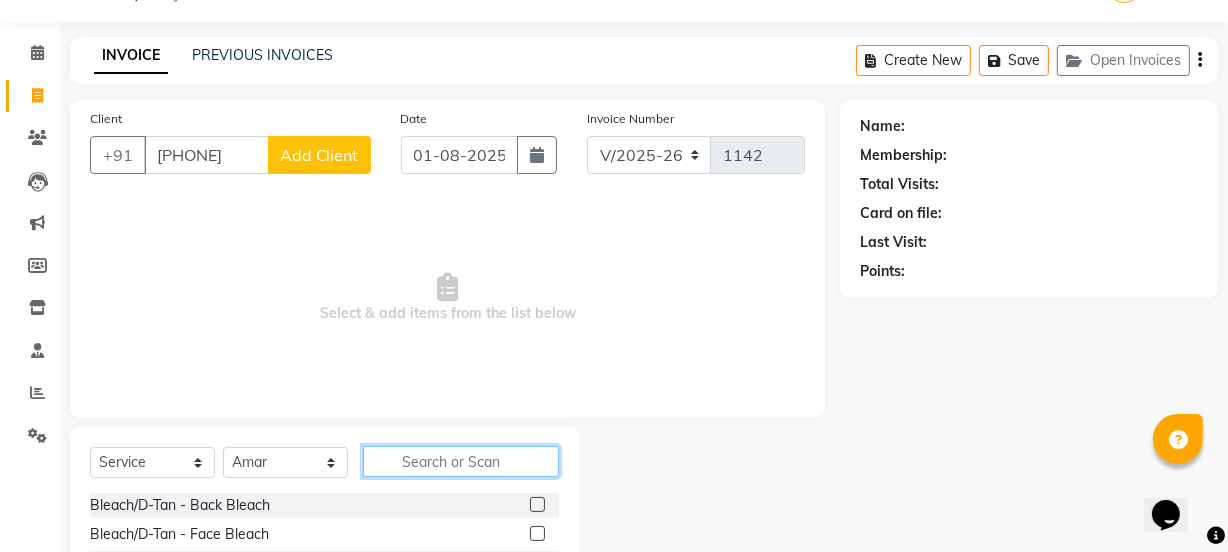 click 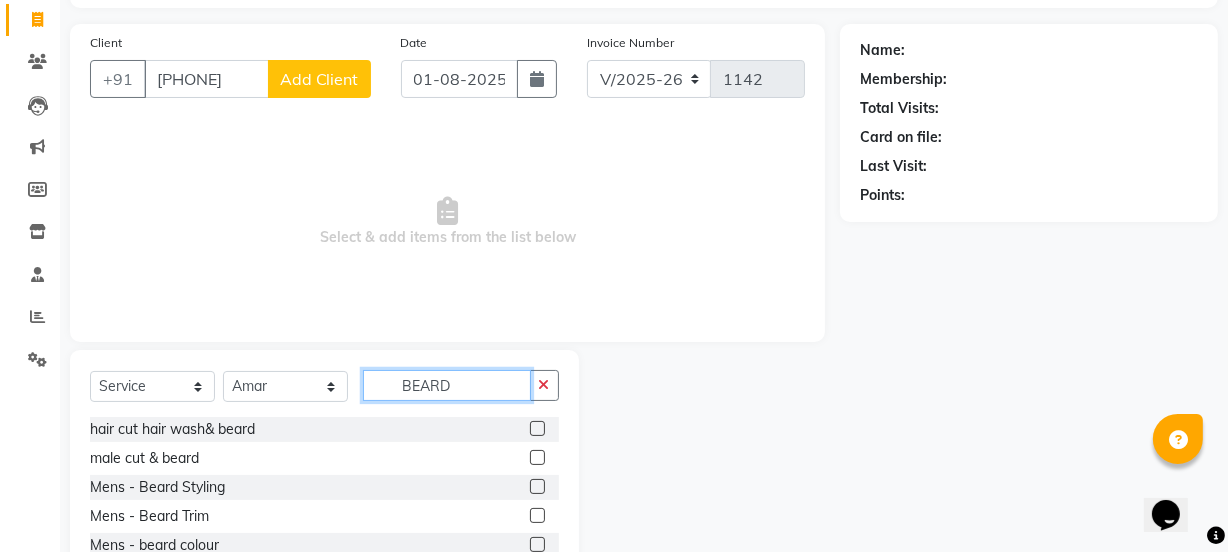 scroll, scrollTop: 194, scrollLeft: 0, axis: vertical 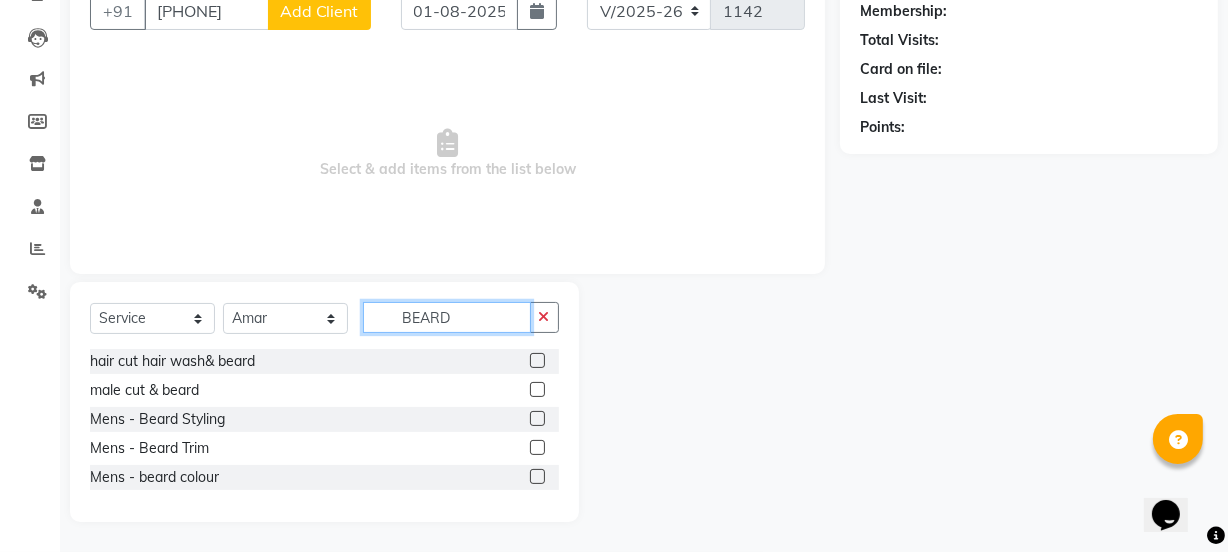 type on "BEARD" 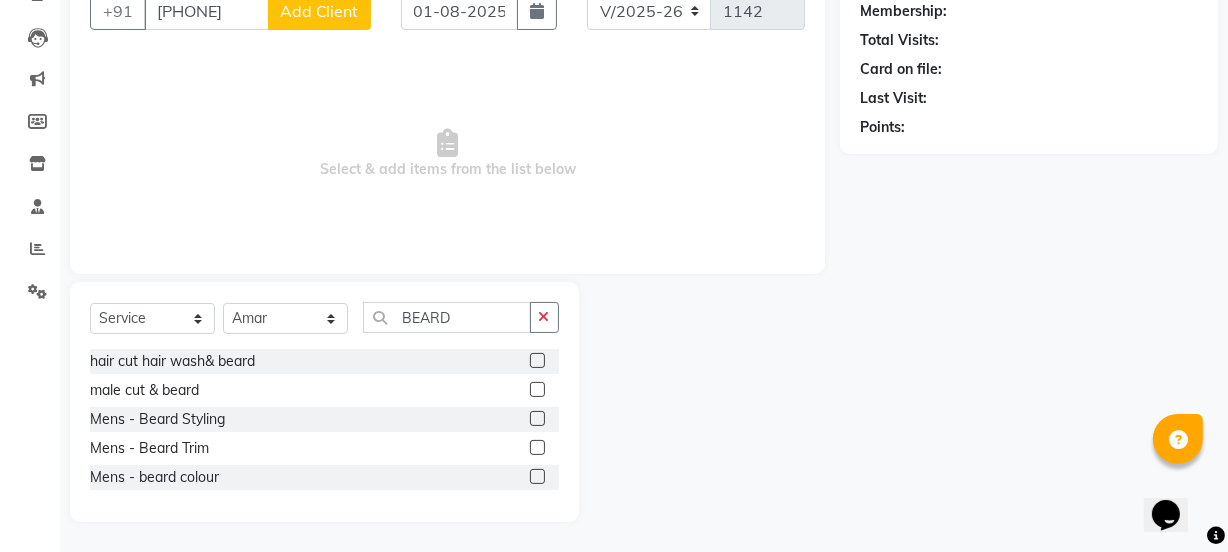 click 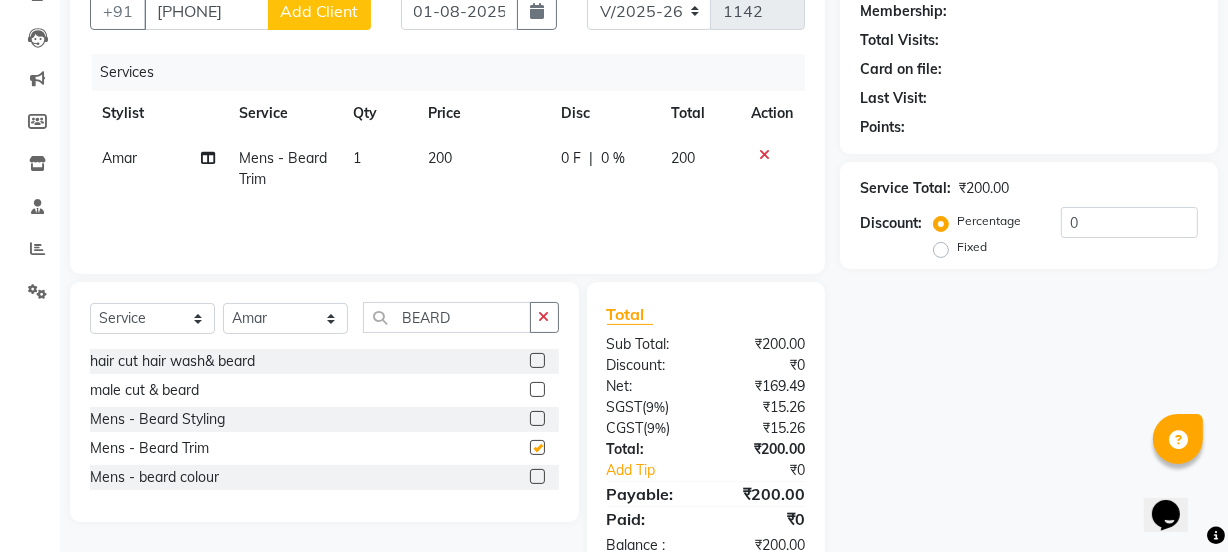 checkbox on "false" 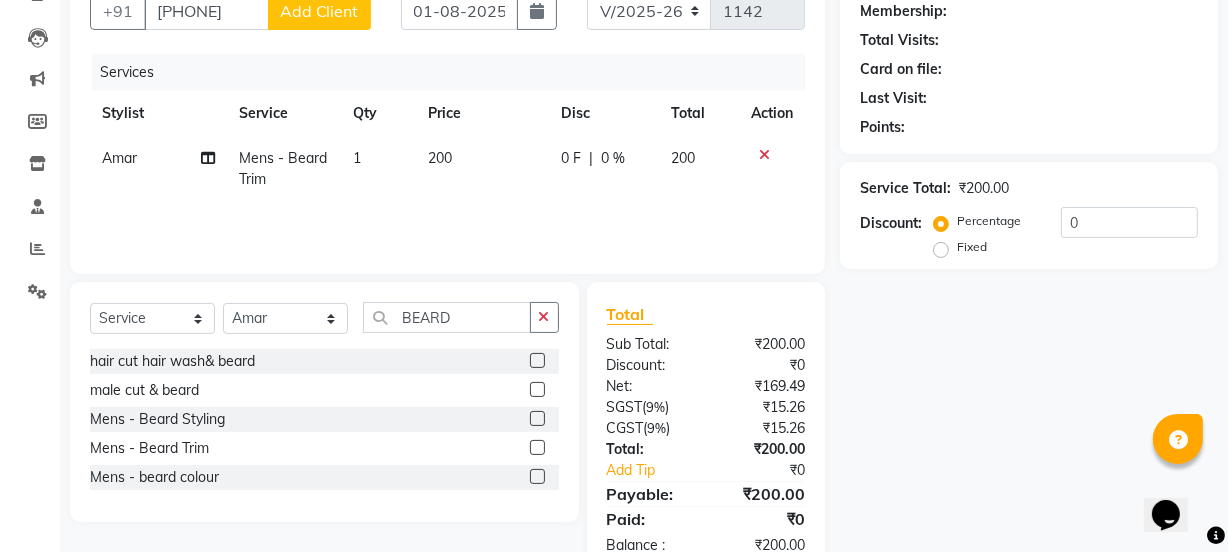 drag, startPoint x: 754, startPoint y: 272, endPoint x: 810, endPoint y: 238, distance: 65.51336 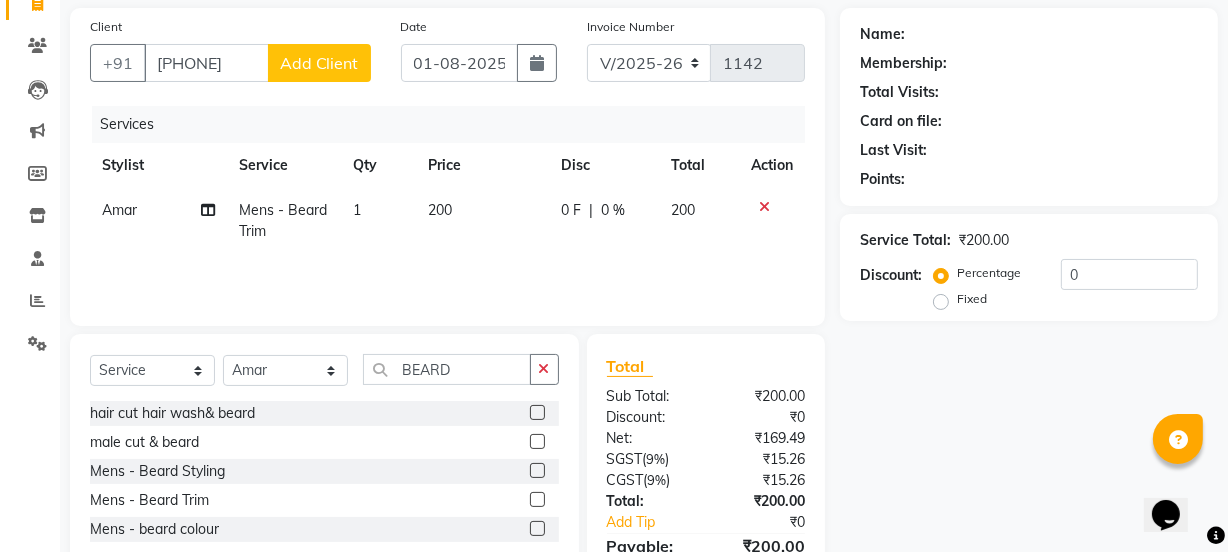 scroll, scrollTop: 0, scrollLeft: 0, axis: both 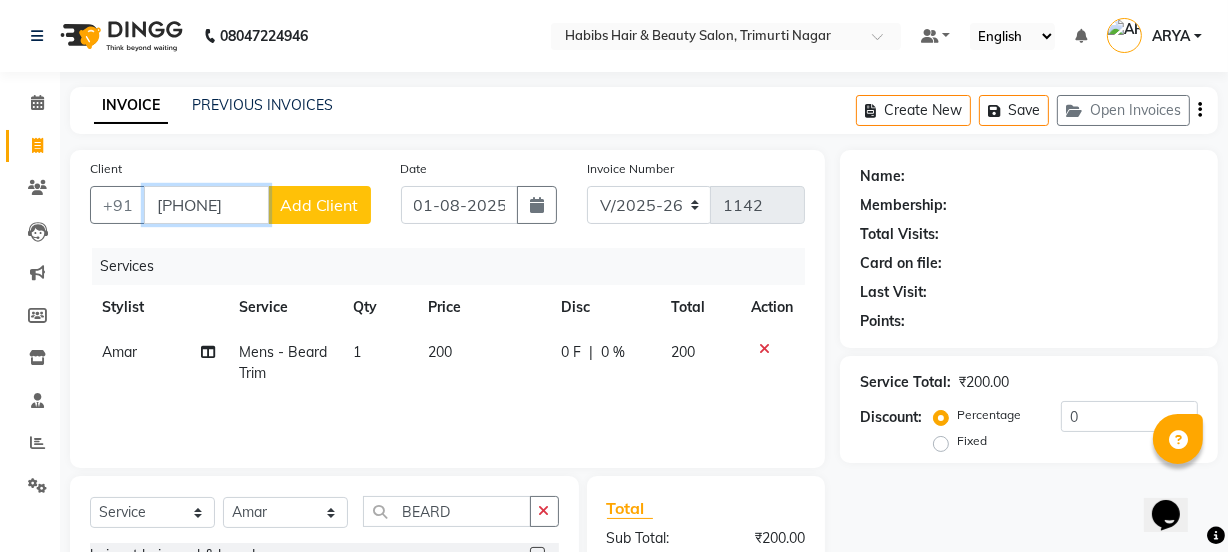 click on "[PHONE]" at bounding box center (206, 205) 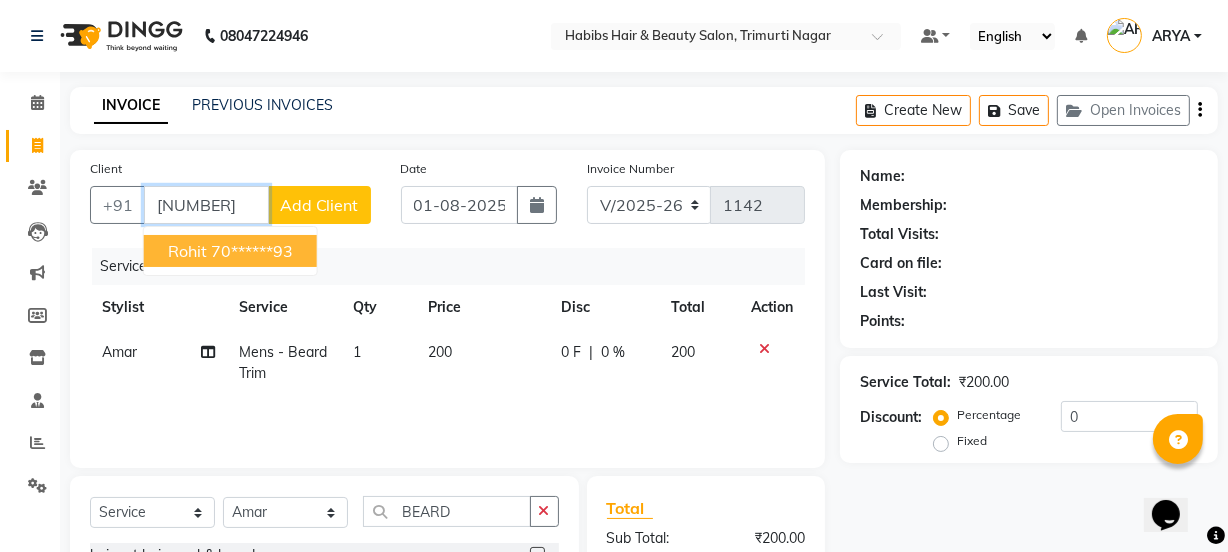 click on "70******93" at bounding box center (252, 251) 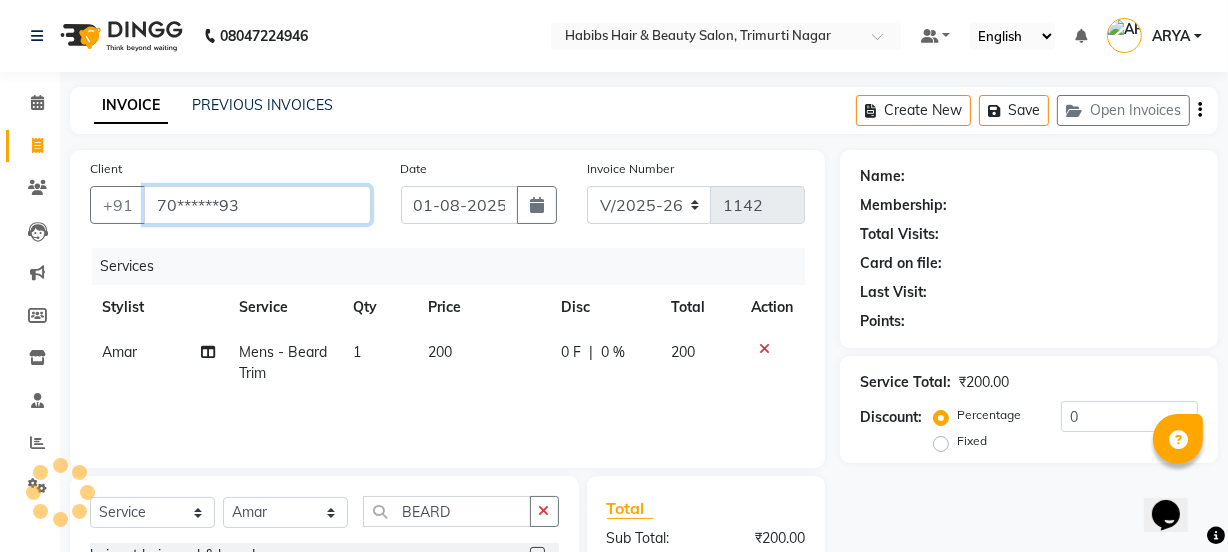type on "70******93" 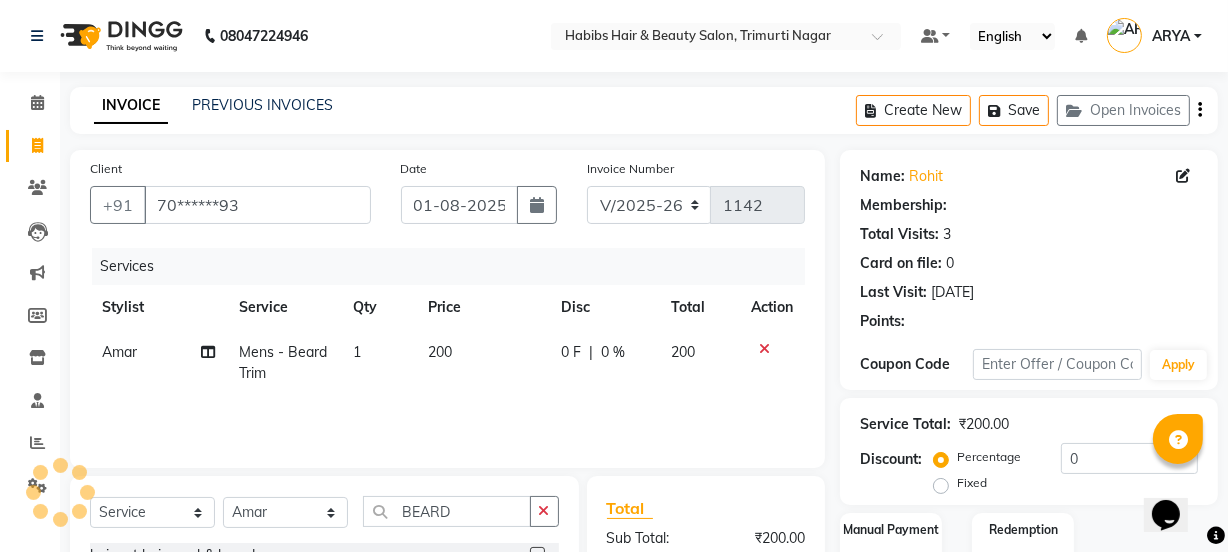 select on "1: Object" 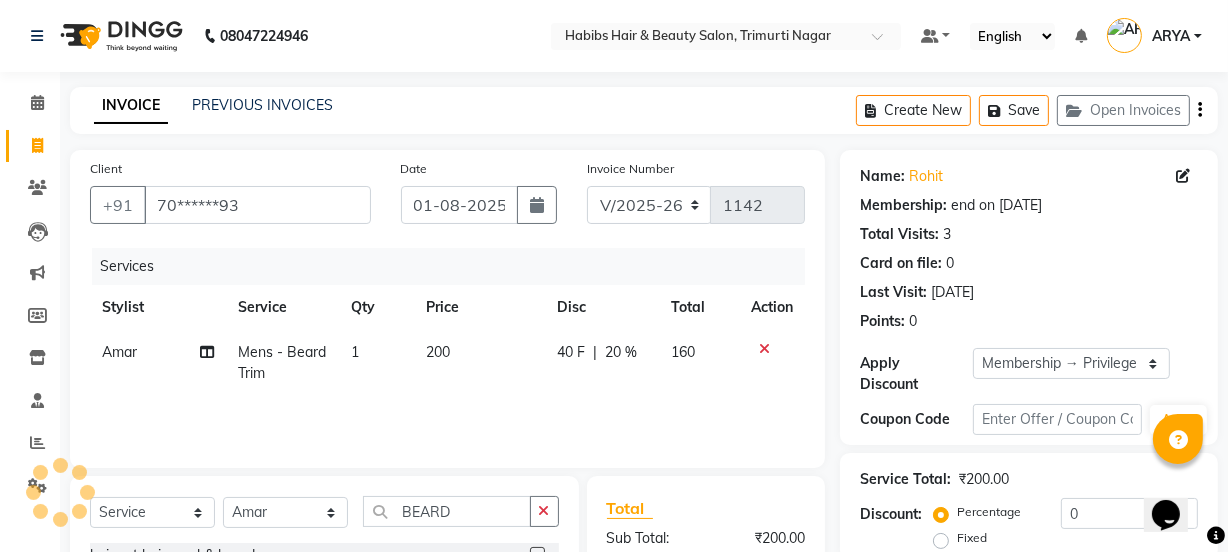 type on "20" 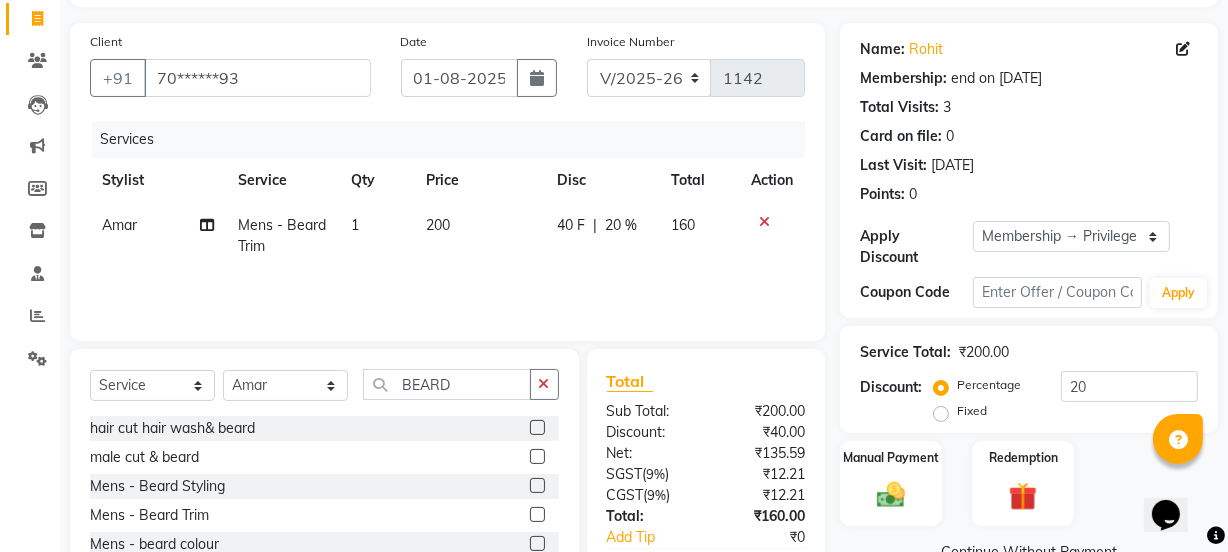 scroll, scrollTop: 249, scrollLeft: 0, axis: vertical 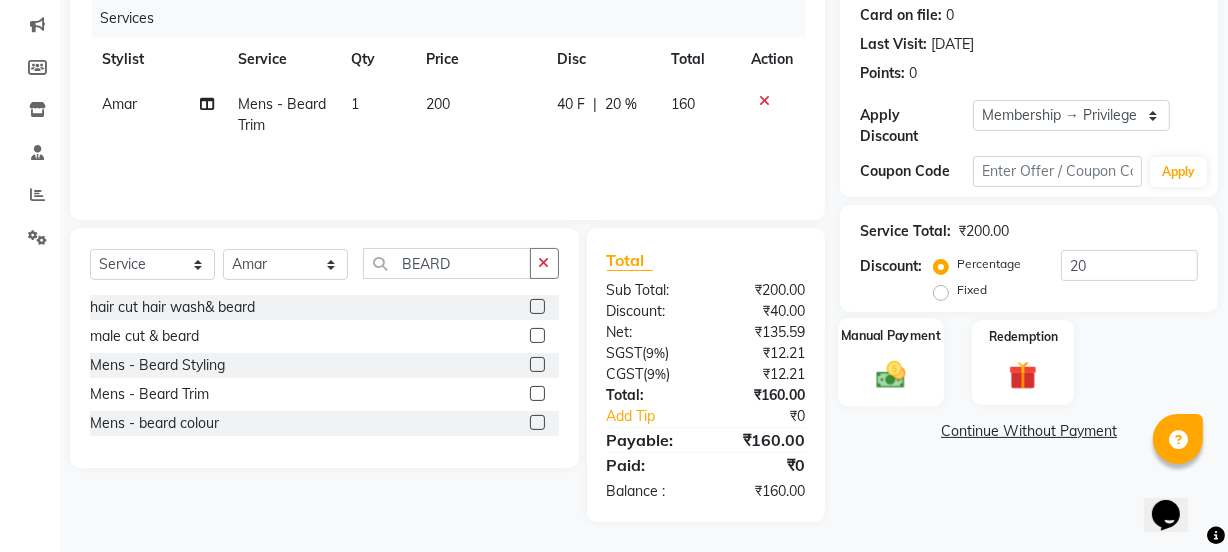 click on "Manual Payment" 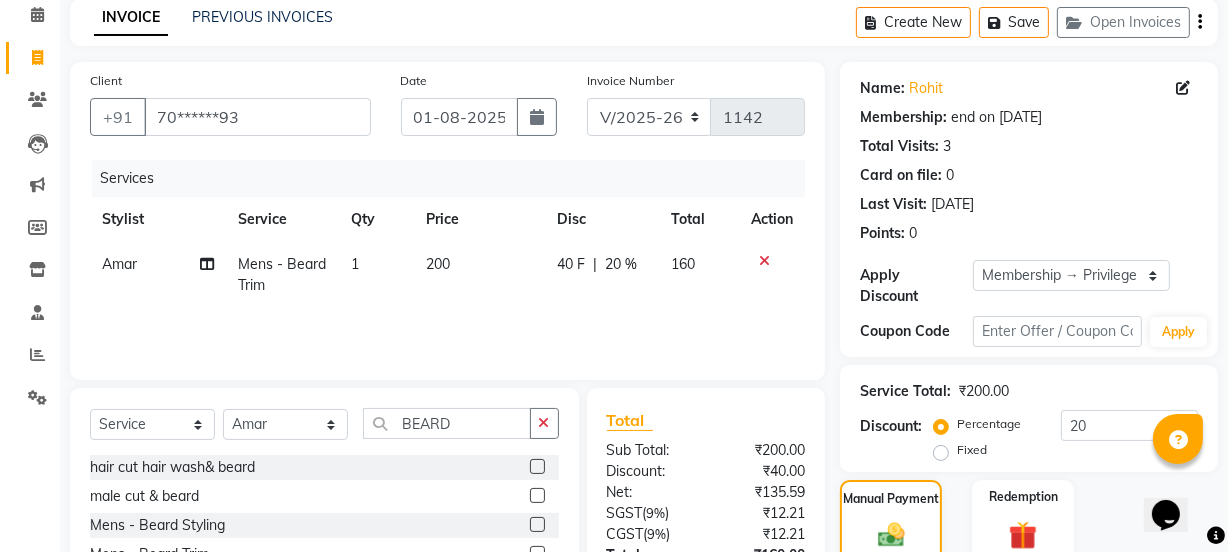 scroll, scrollTop: 0, scrollLeft: 0, axis: both 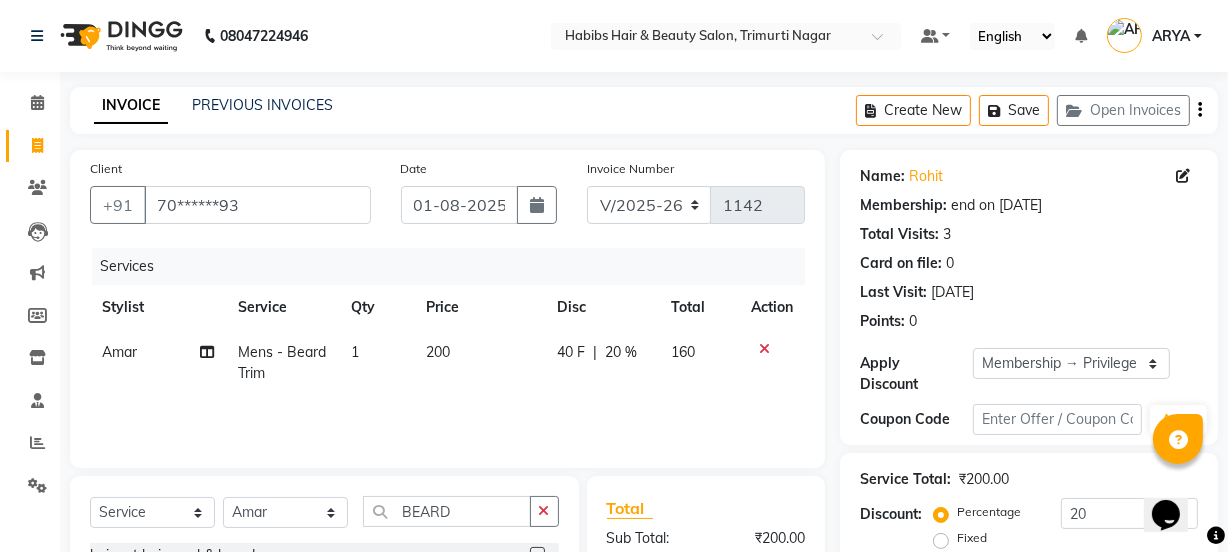 click on "20 %" 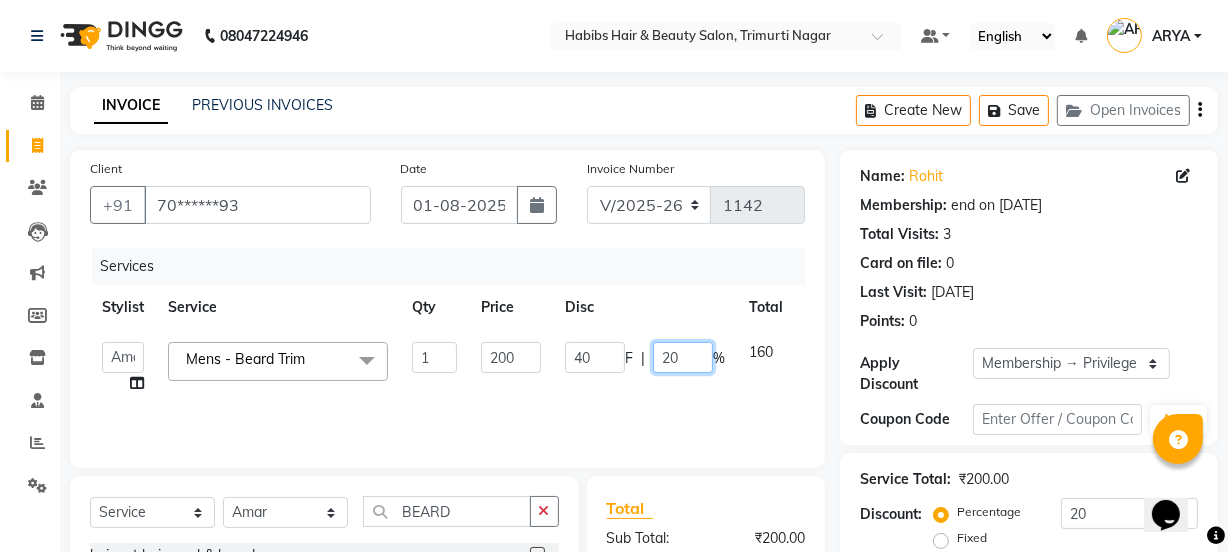 click on "20" 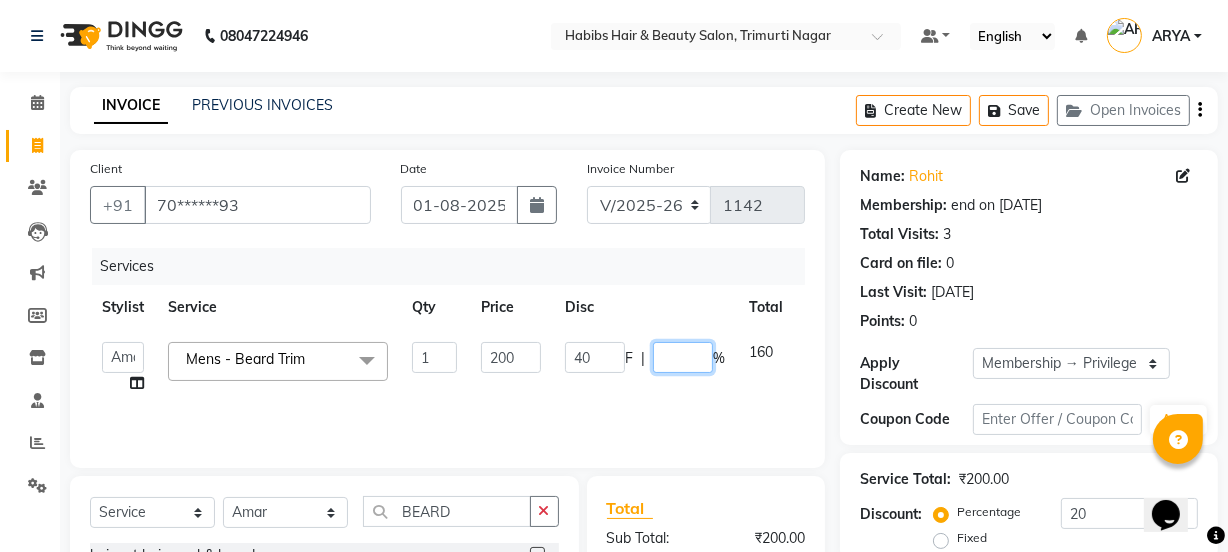 type on "0" 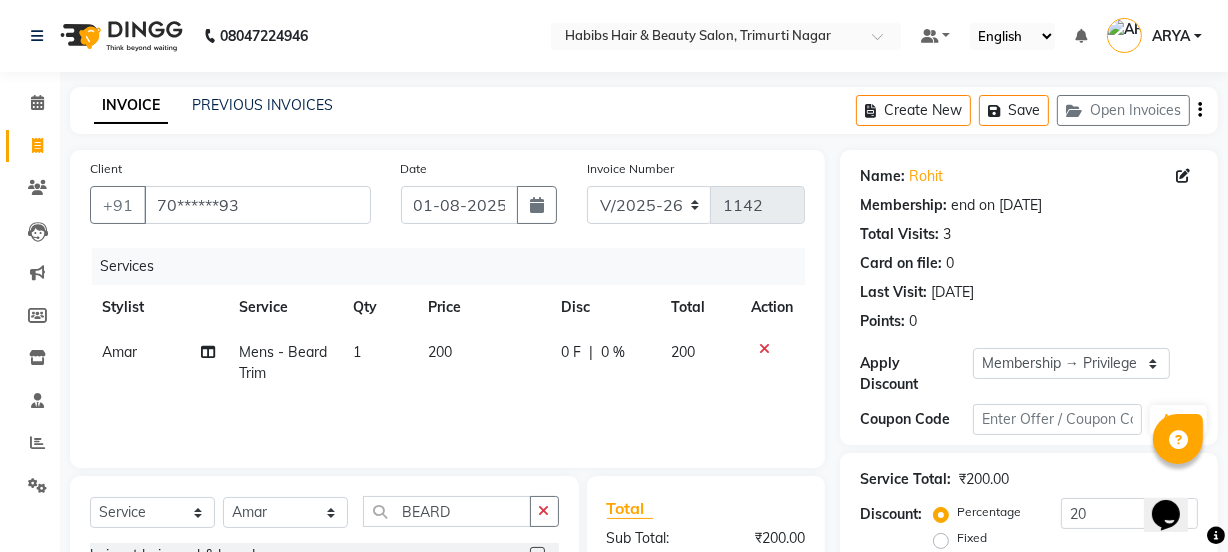 click on "Services" 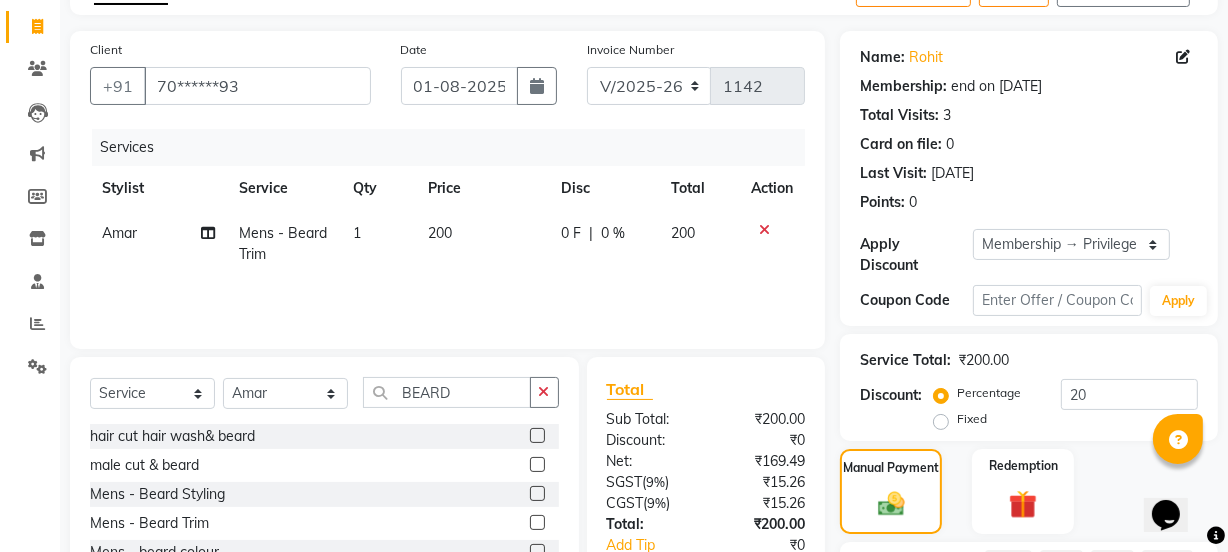 scroll, scrollTop: 300, scrollLeft: 0, axis: vertical 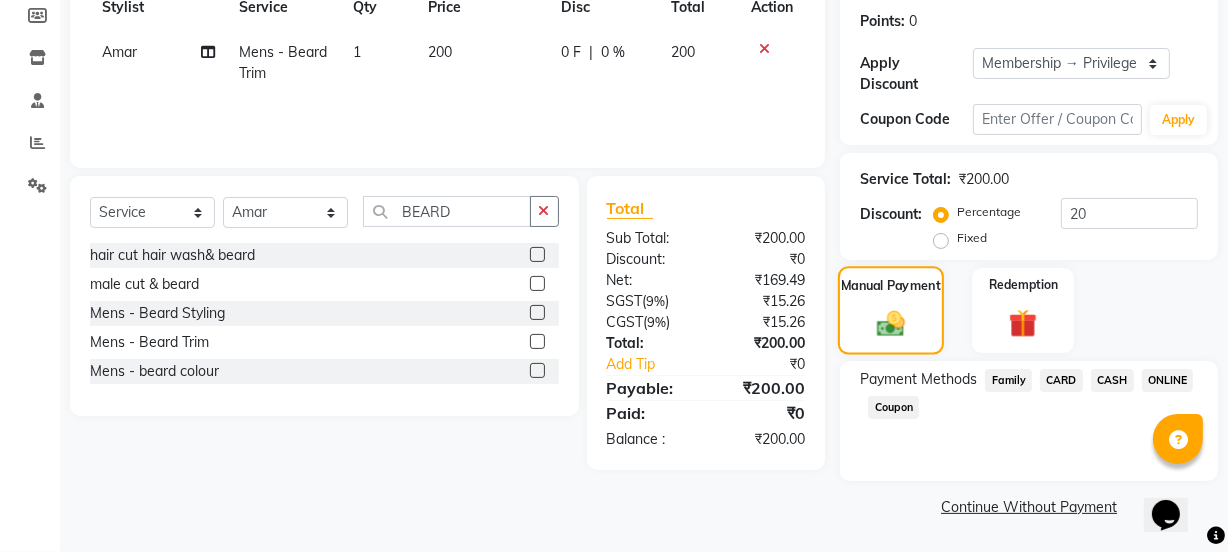 click 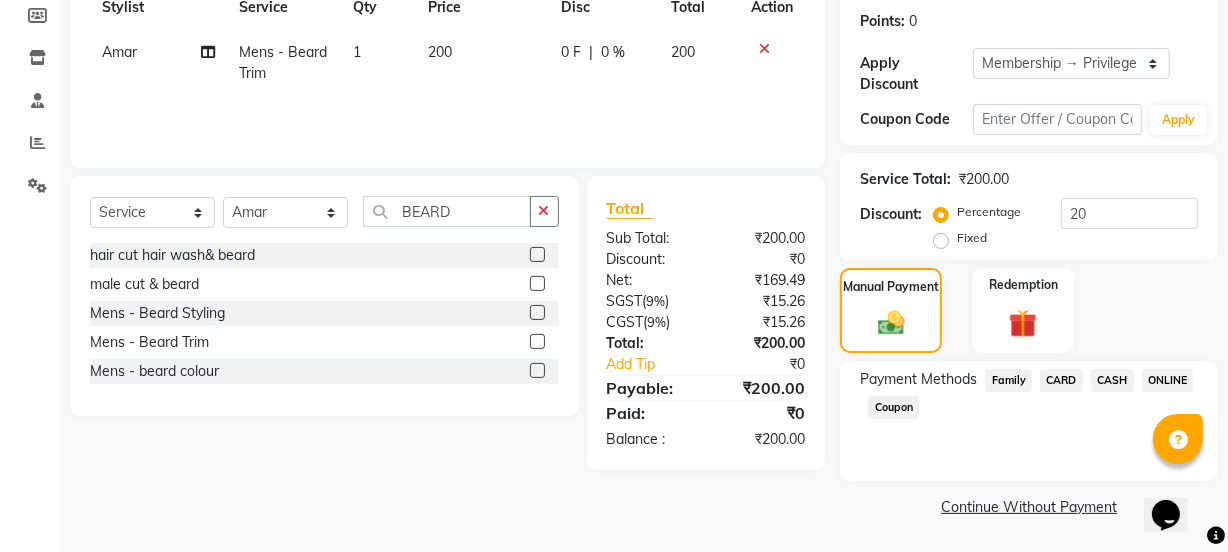 click on "ONLINE" 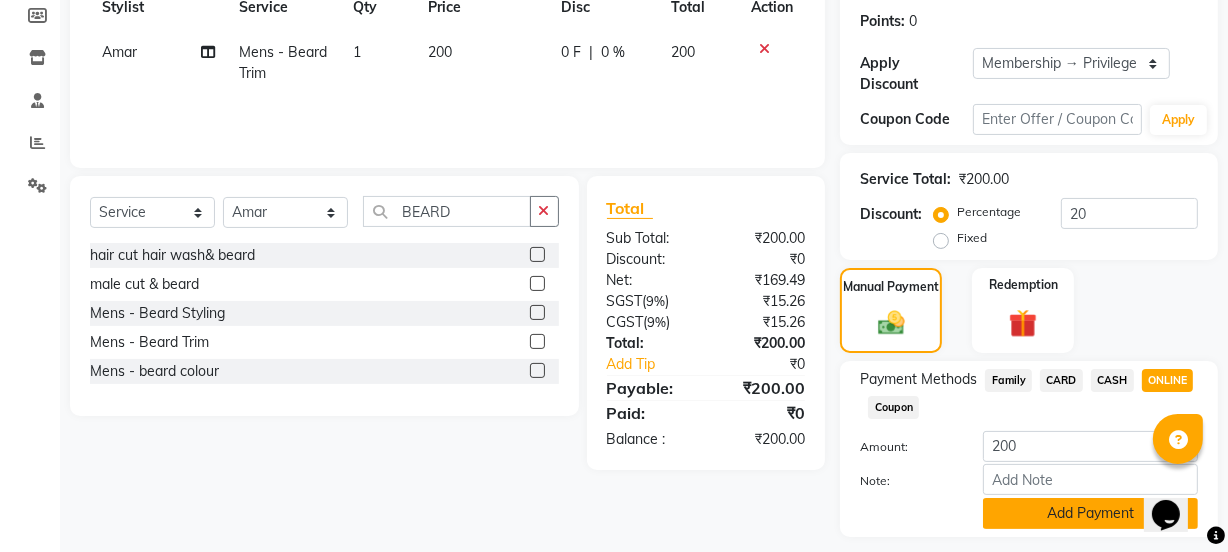 click on "Add Payment" 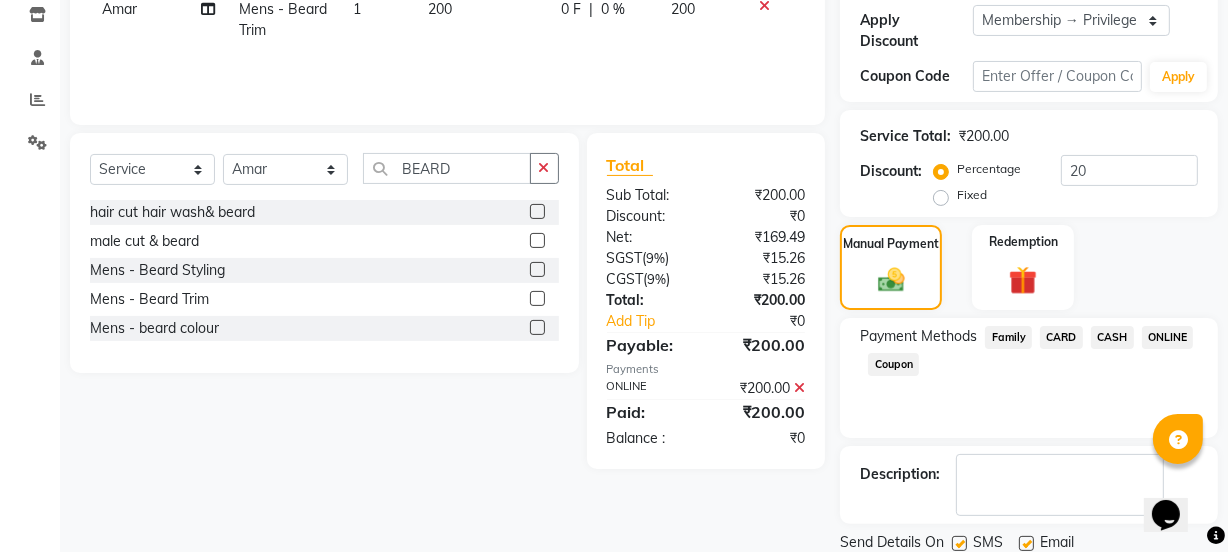 scroll, scrollTop: 412, scrollLeft: 0, axis: vertical 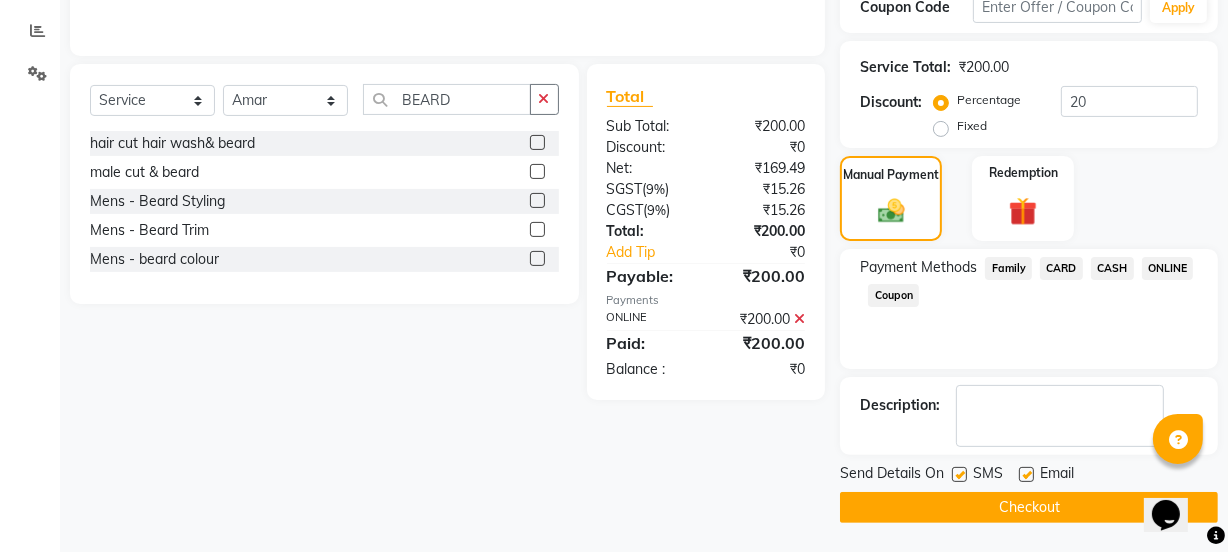 click on "Checkout" 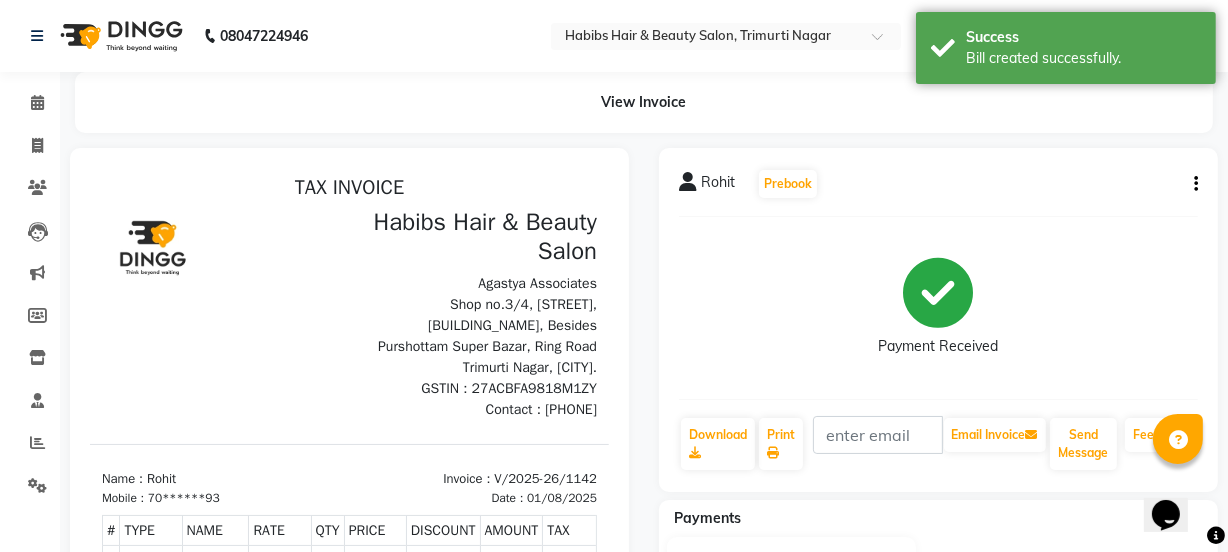 scroll, scrollTop: 0, scrollLeft: 0, axis: both 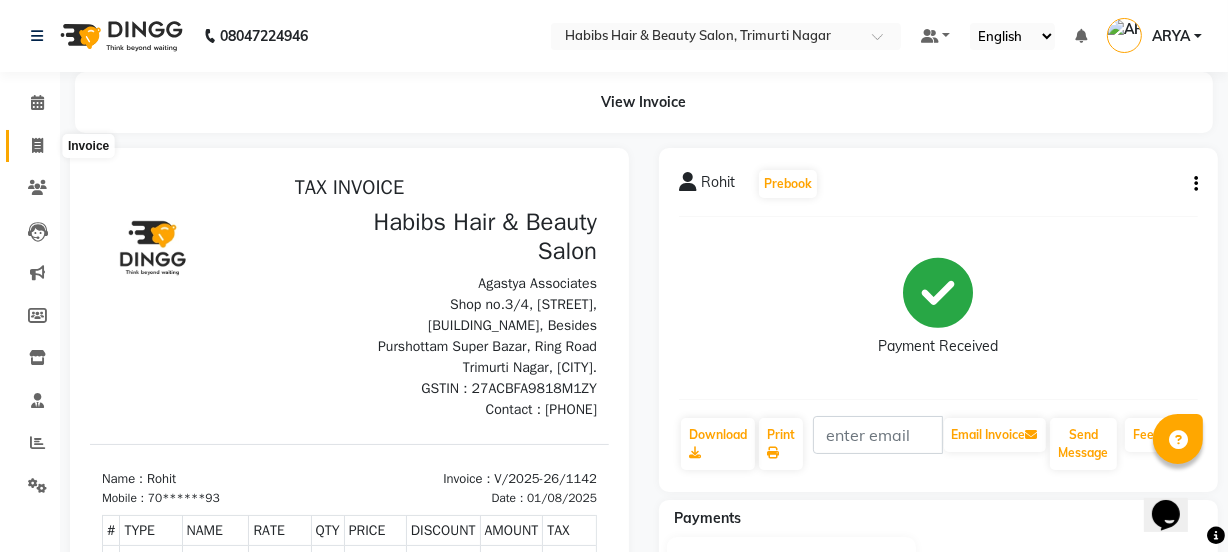click 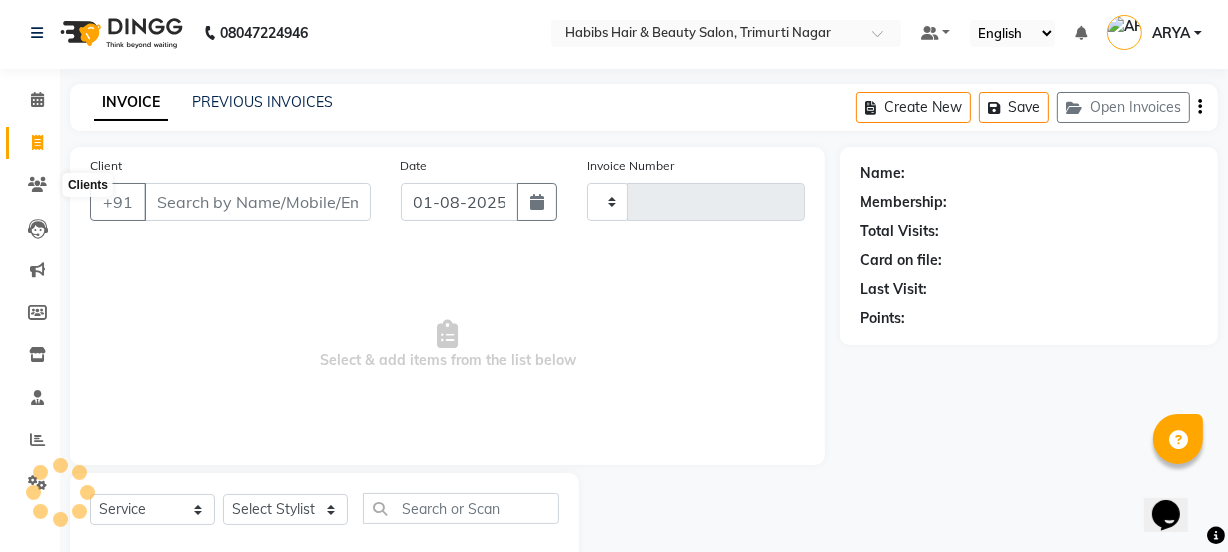 type on "1143" 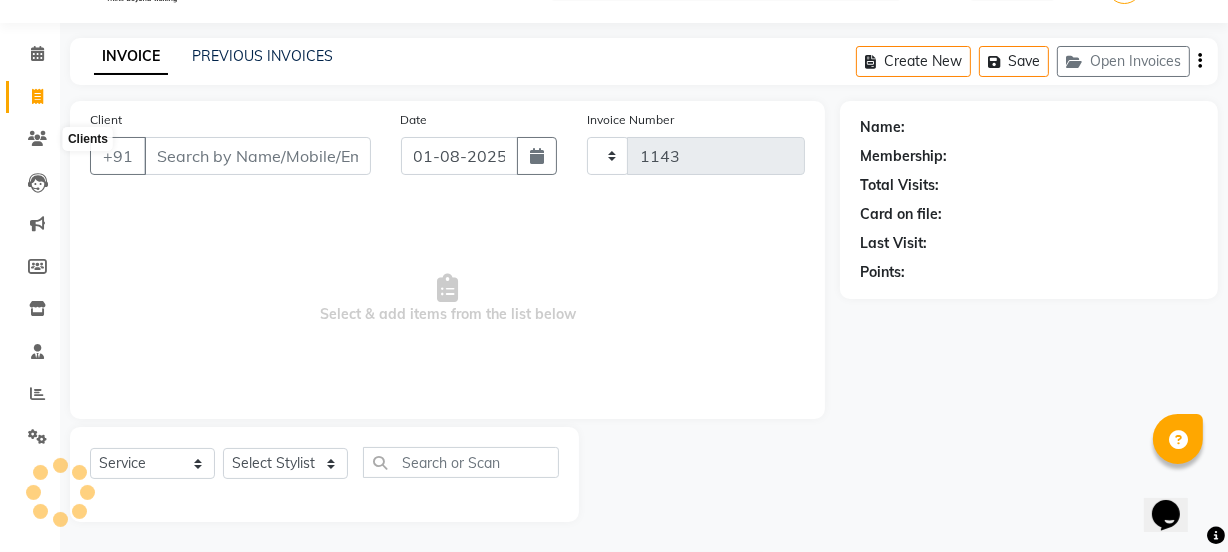 select on "5039" 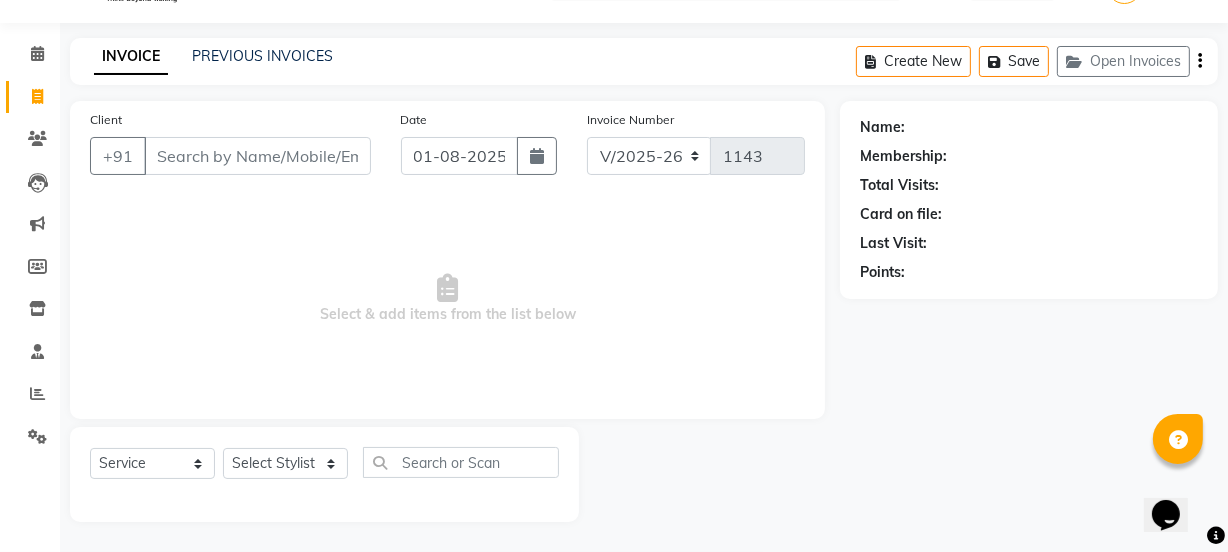 click on "Client" at bounding box center (257, 156) 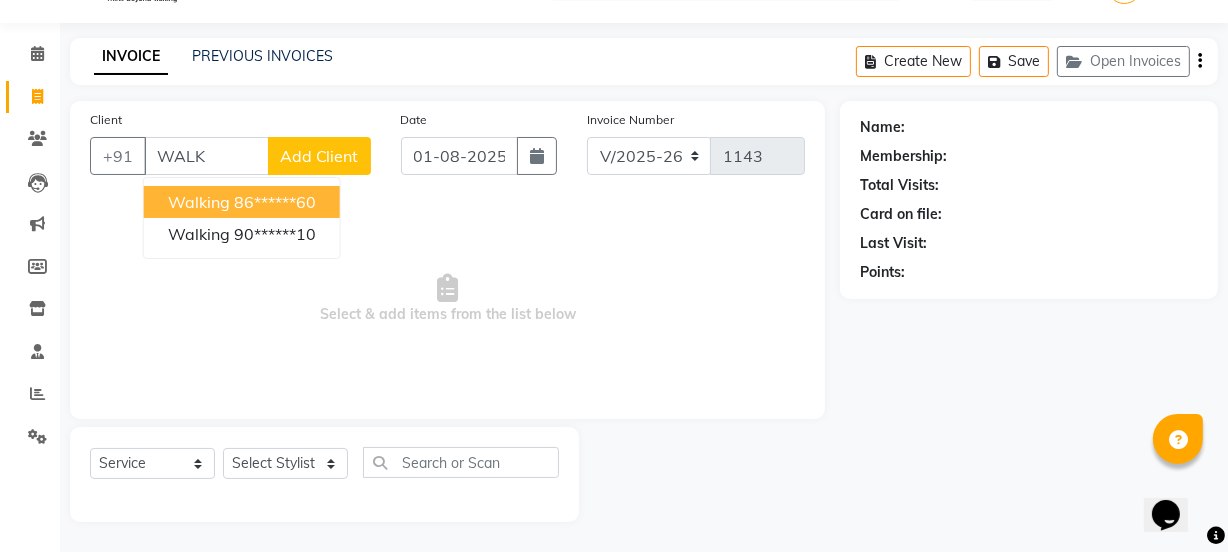 click on "walking" at bounding box center [199, 202] 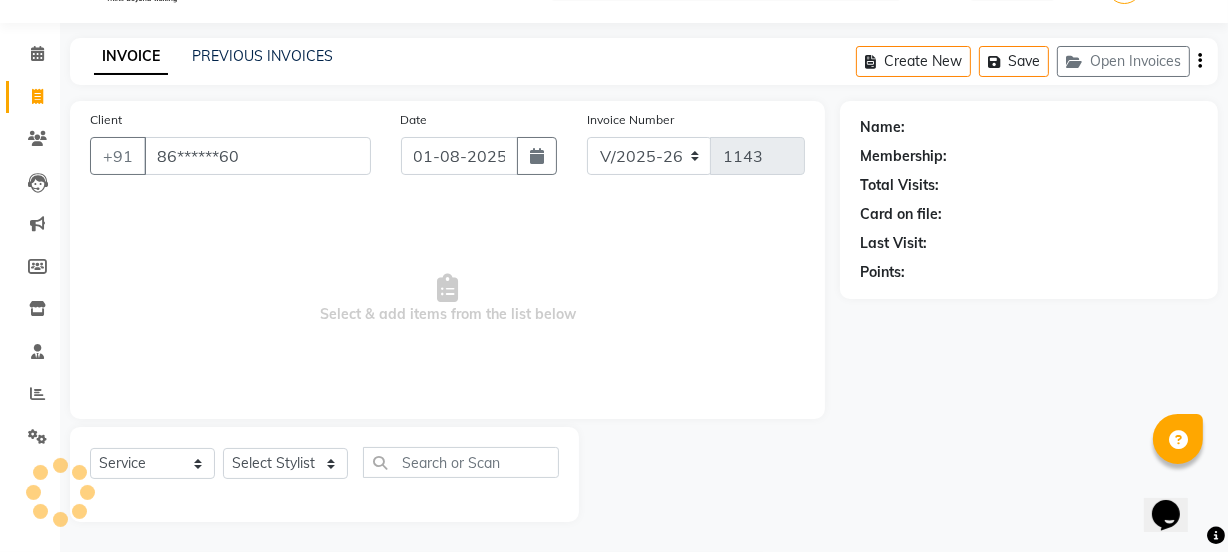 type on "86******60" 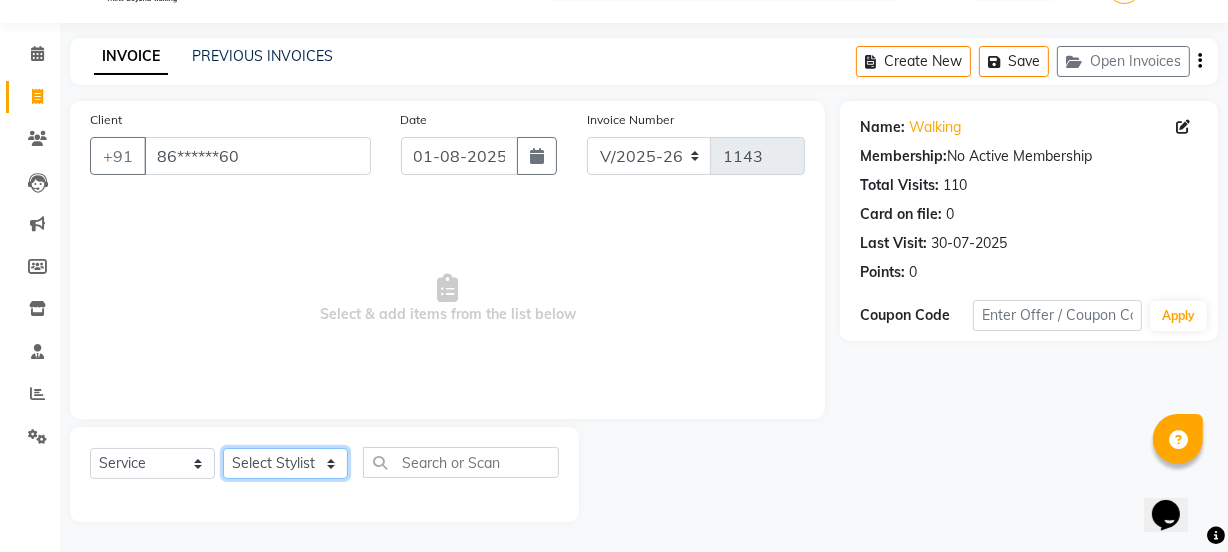 click on "Select Stylist Amar ARYA Ashwini Darshan Ishwar Jagdish Rahul RASHMI" 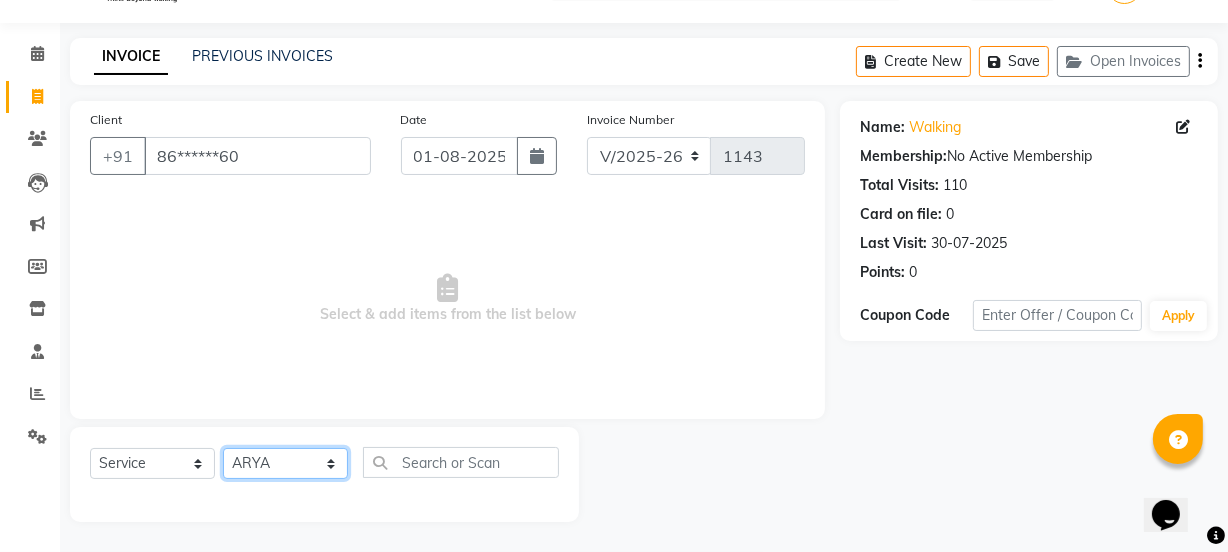 click on "Select Stylist Amar ARYA Ashwini Darshan Ishwar Jagdish Rahul RASHMI" 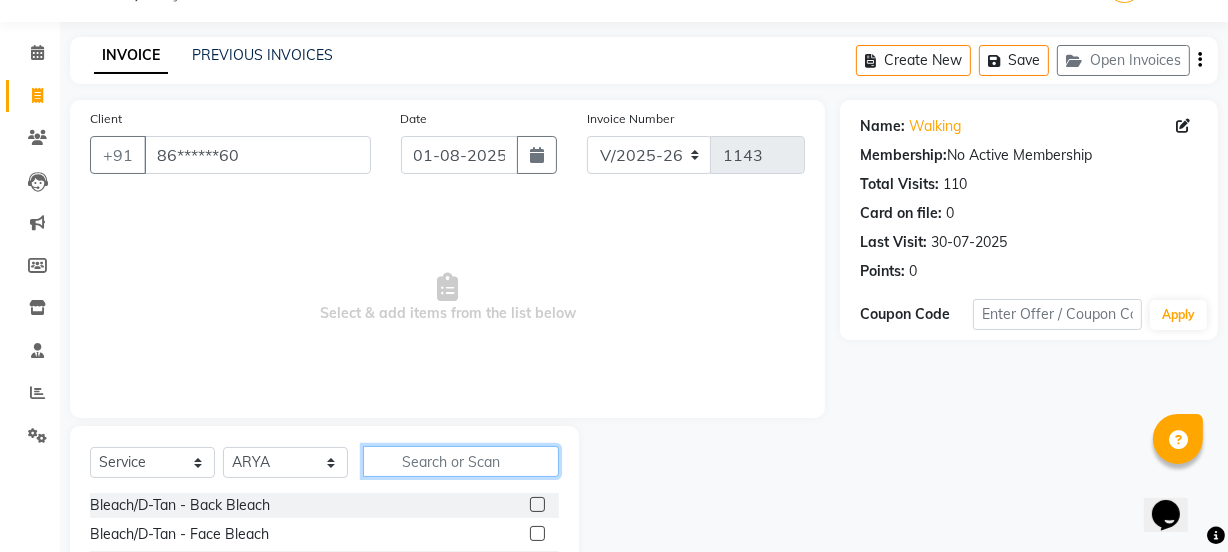 click 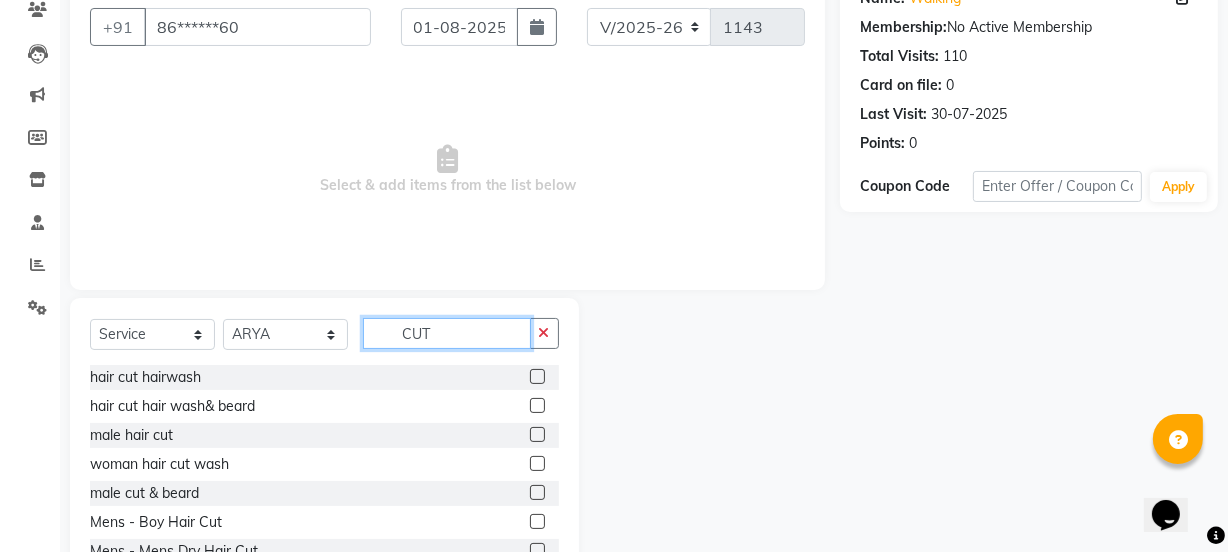 scroll, scrollTop: 201, scrollLeft: 0, axis: vertical 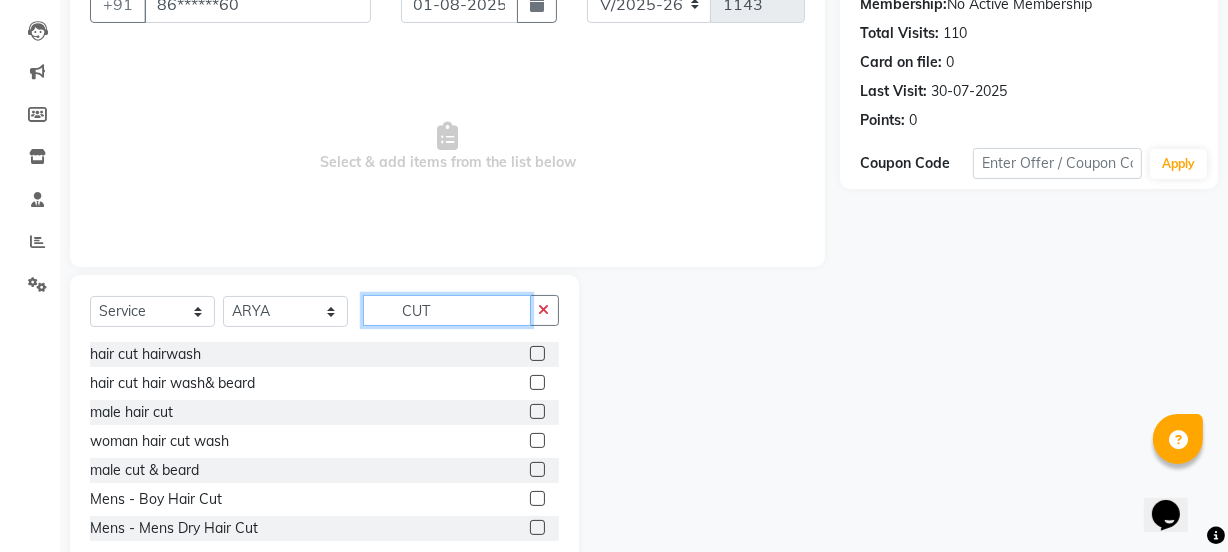 type on "CUT" 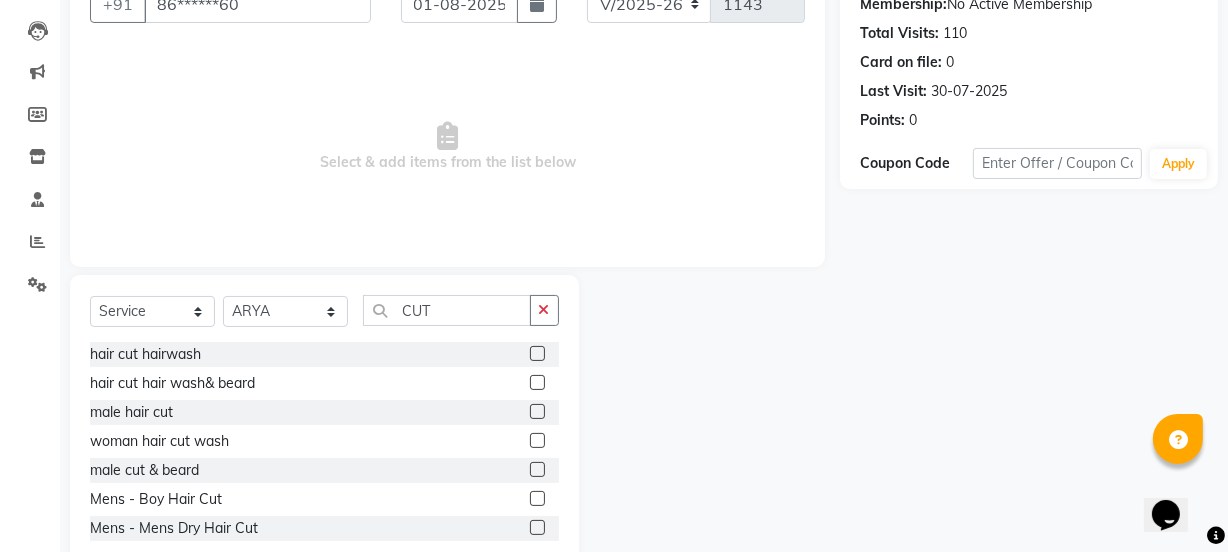 click 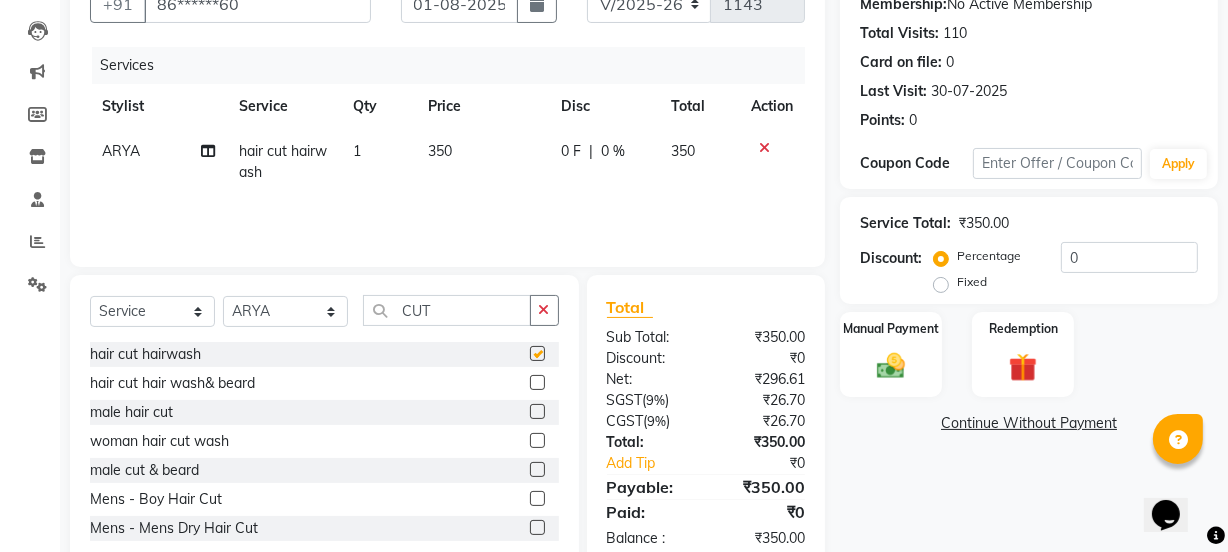 checkbox on "false" 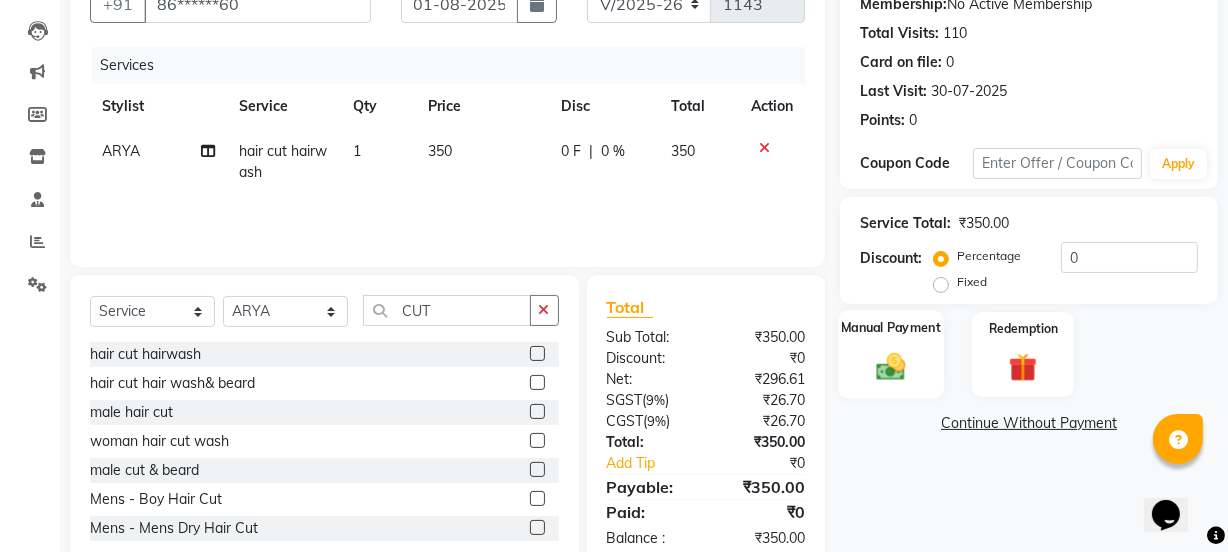 click on "Manual Payment" 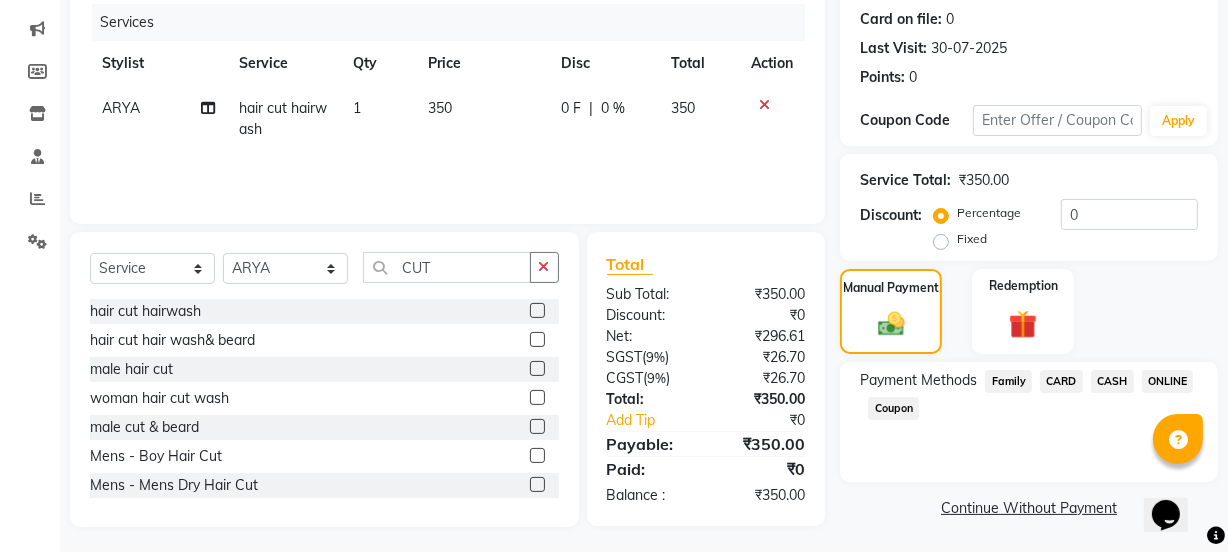 scroll, scrollTop: 250, scrollLeft: 0, axis: vertical 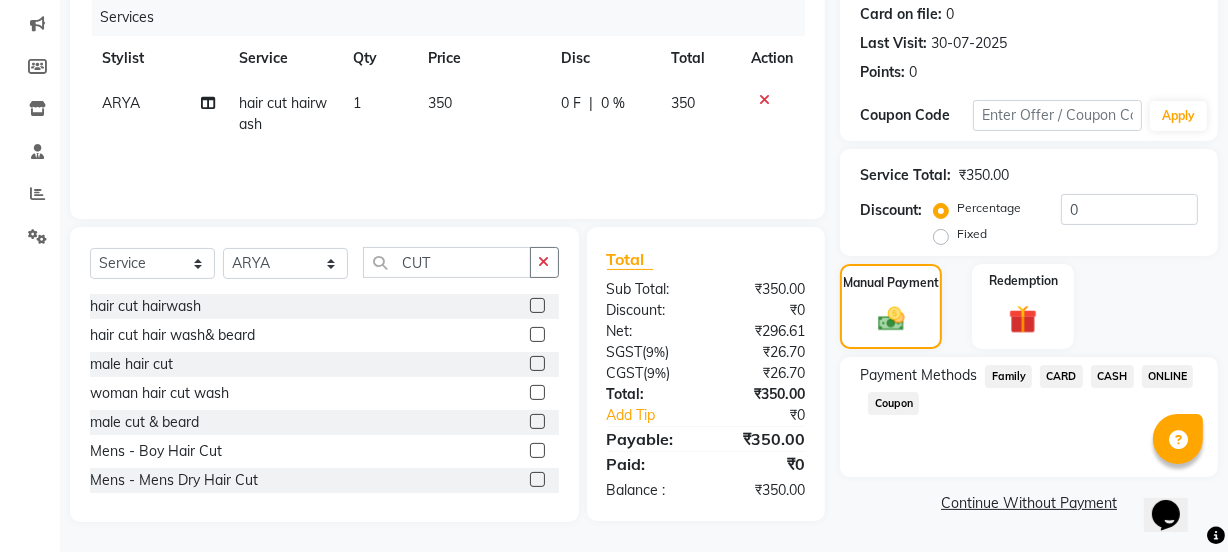 click on "CASH" 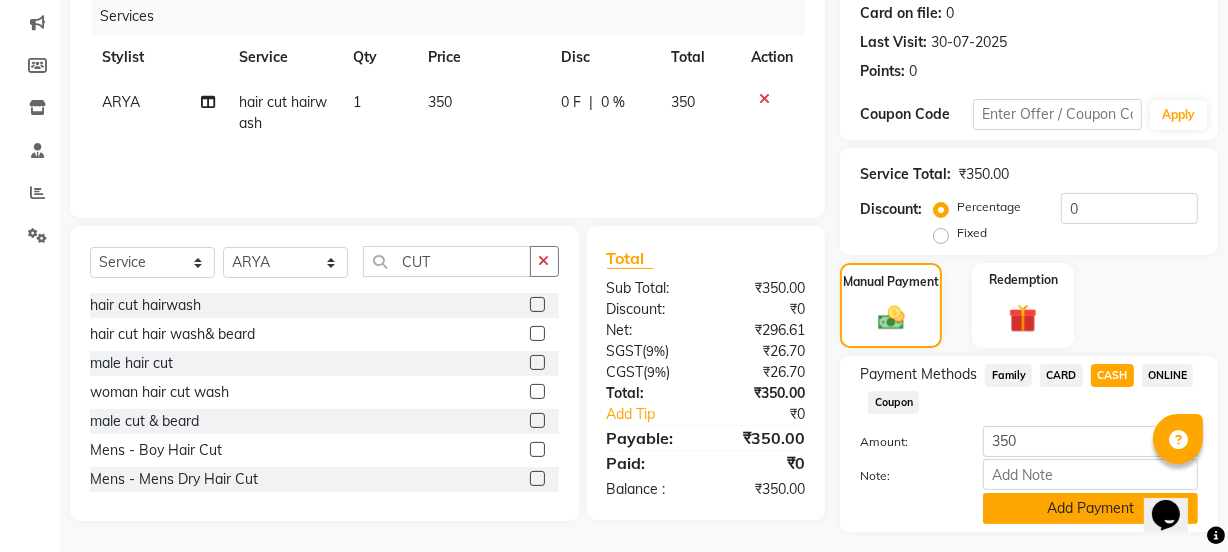 click on "Add Payment" 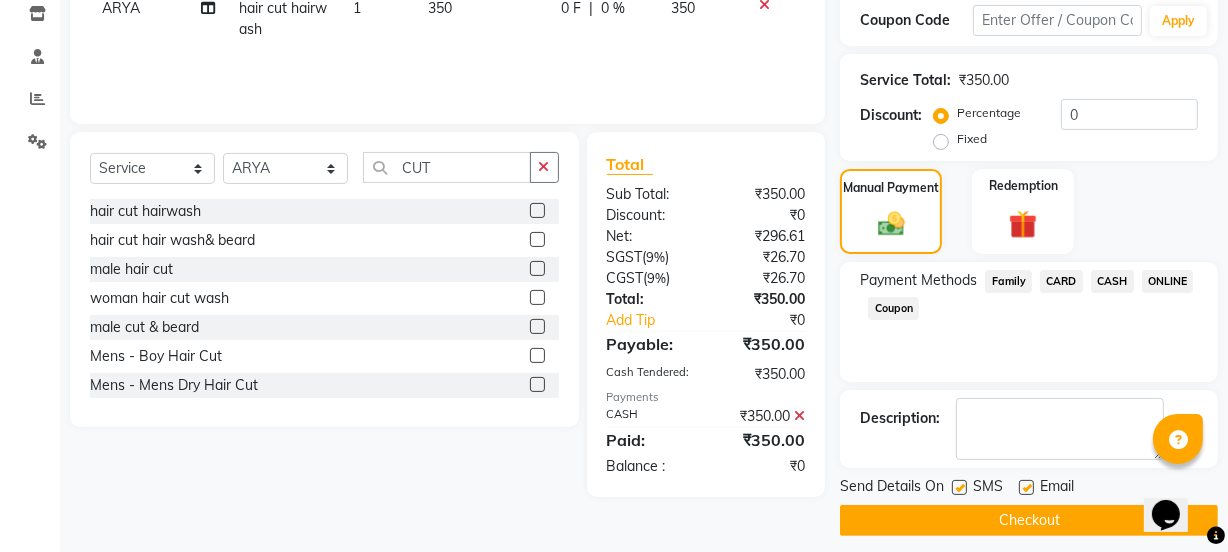 scroll, scrollTop: 357, scrollLeft: 0, axis: vertical 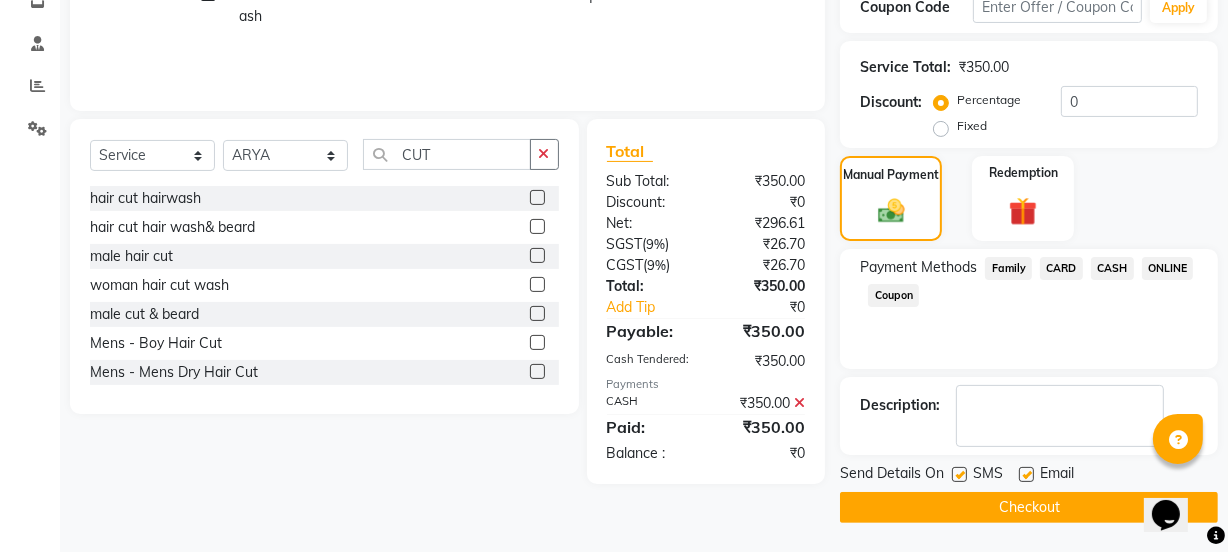 click on "Checkout" 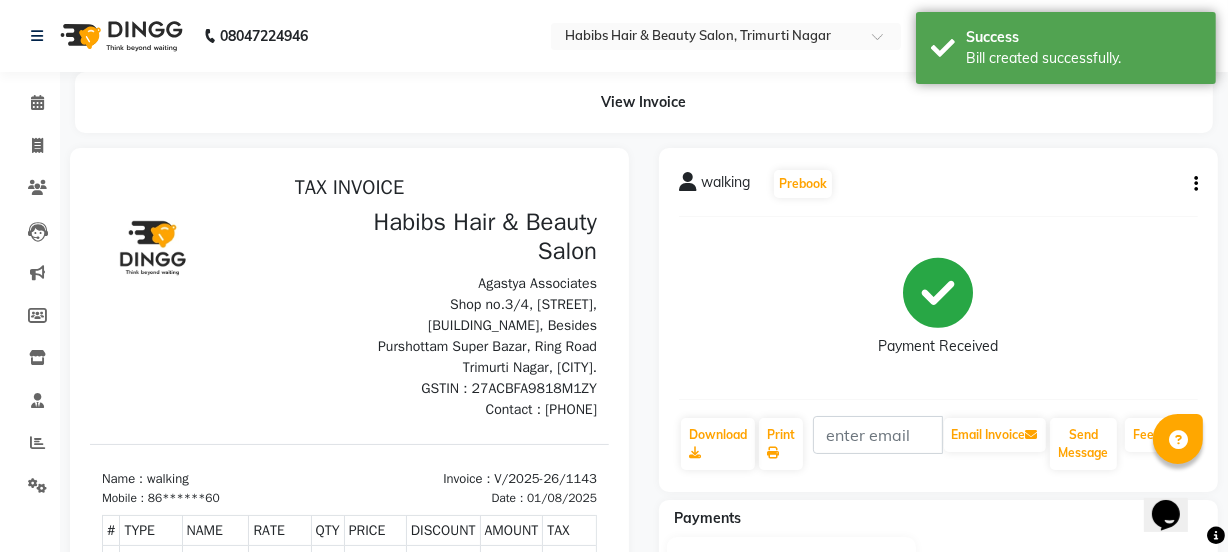 scroll, scrollTop: 0, scrollLeft: 0, axis: both 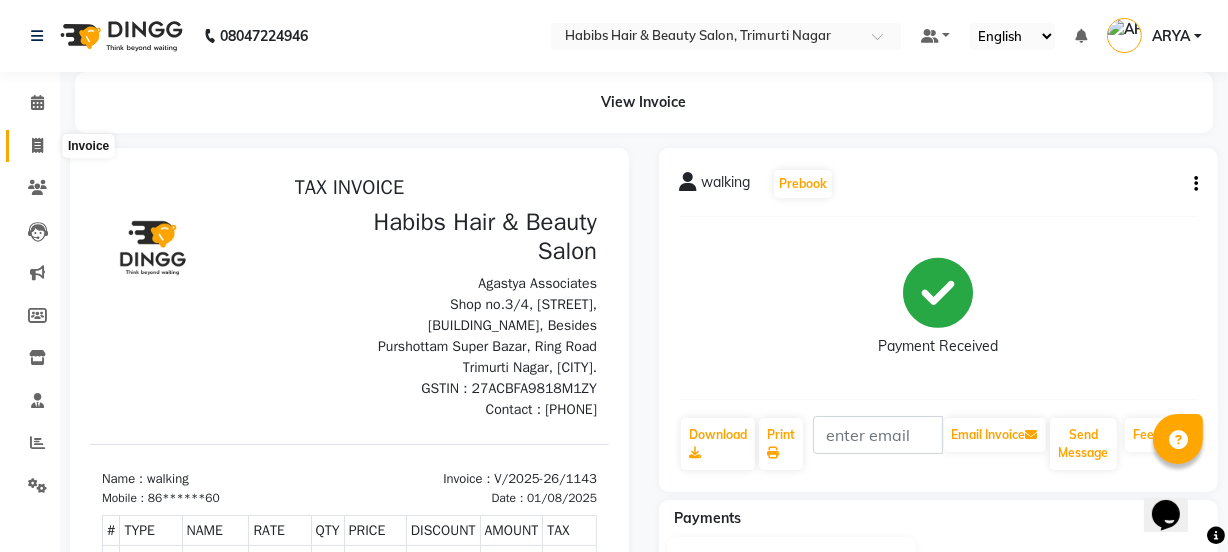 click 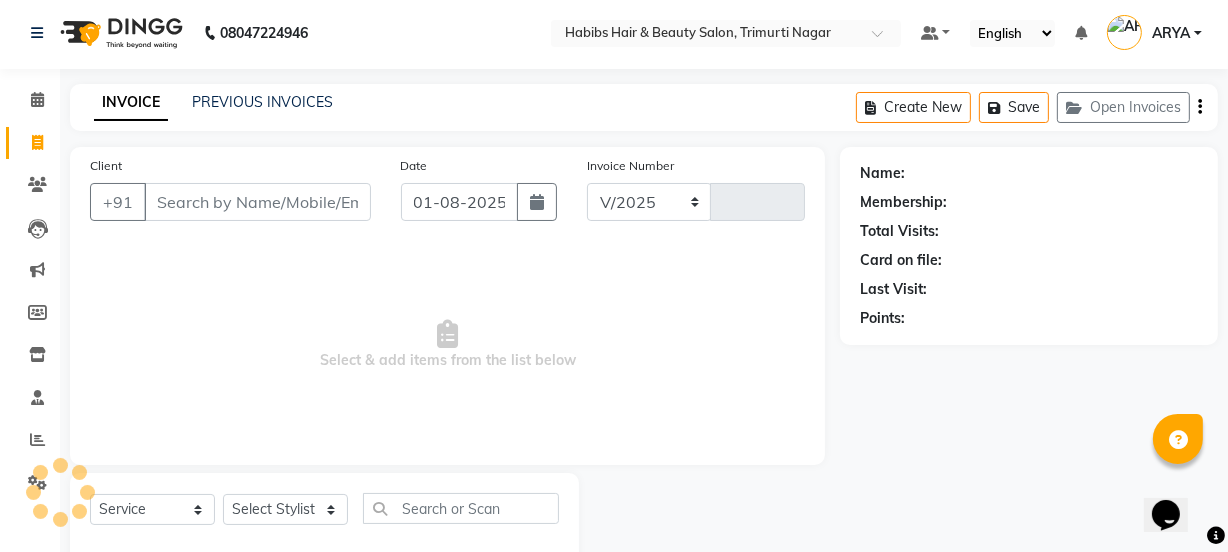 select on "5039" 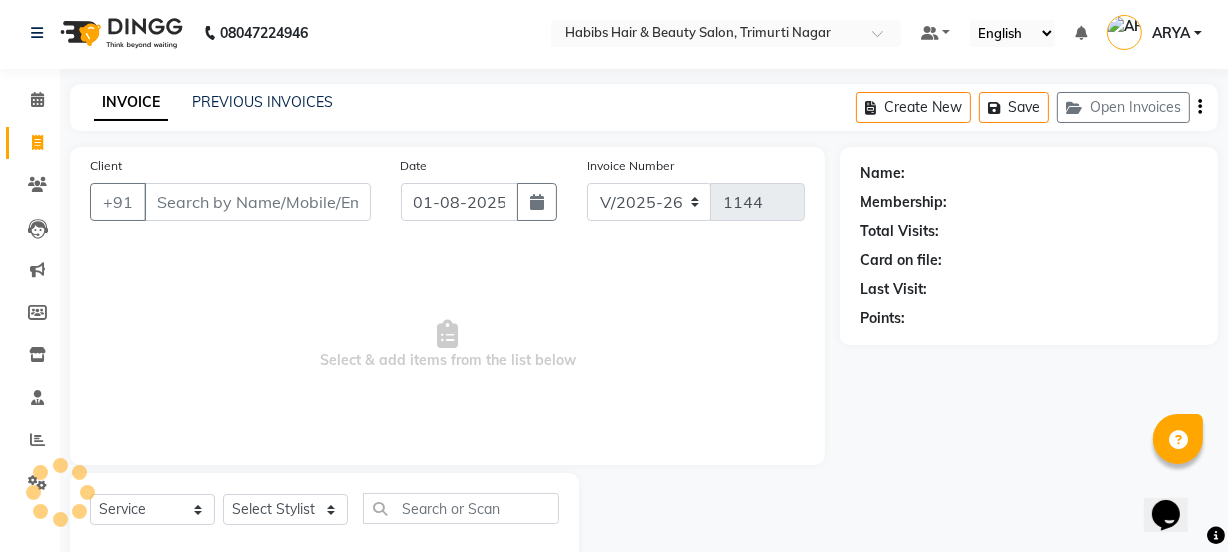 scroll, scrollTop: 50, scrollLeft: 0, axis: vertical 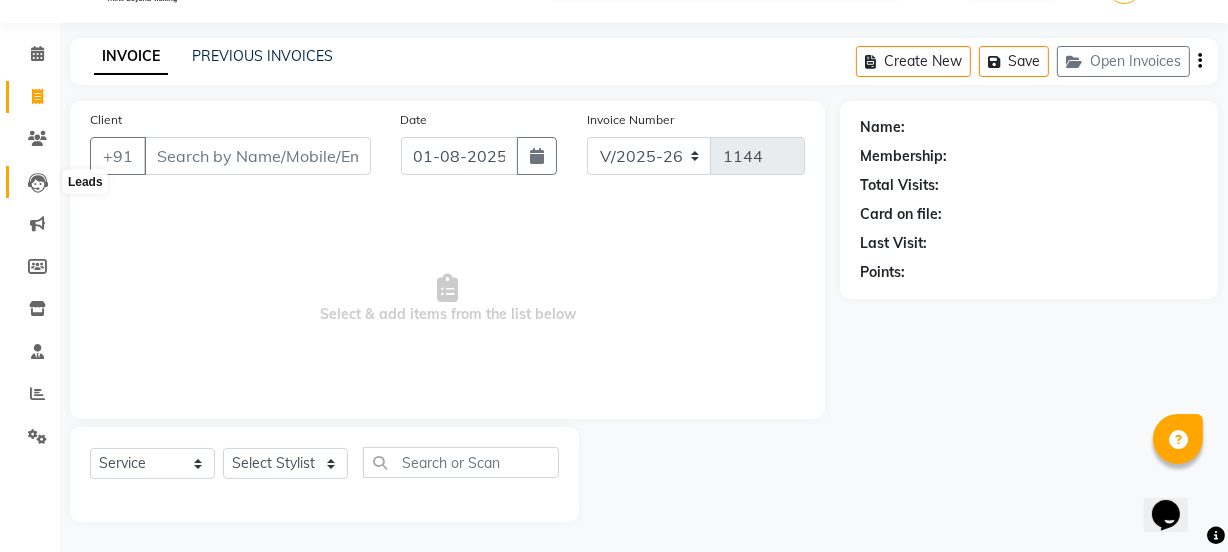 click 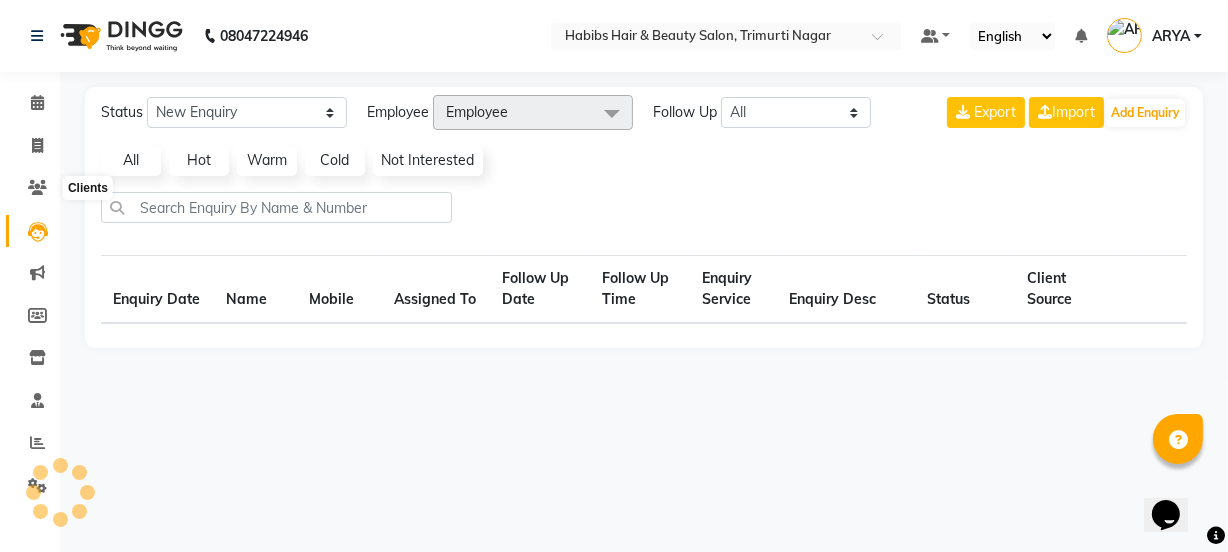 scroll, scrollTop: 0, scrollLeft: 0, axis: both 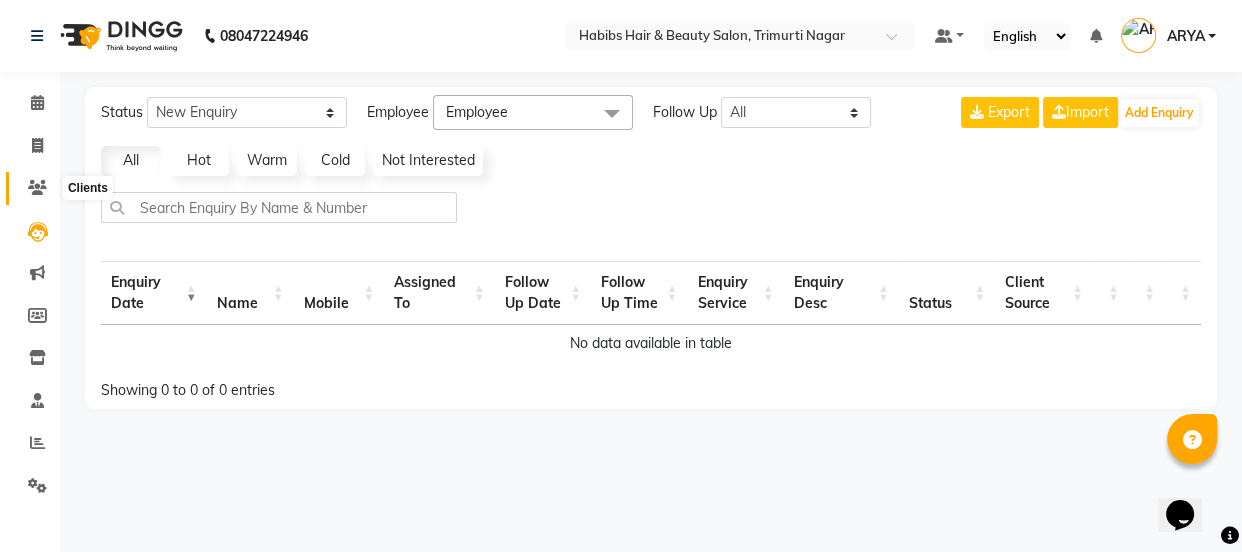 click 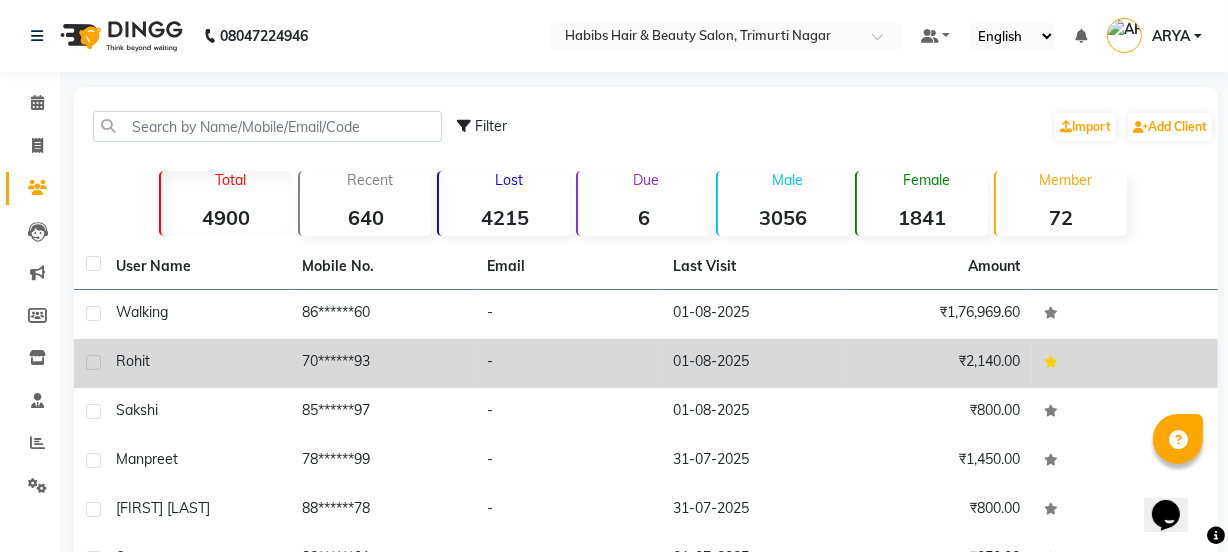 click on "Rohit" 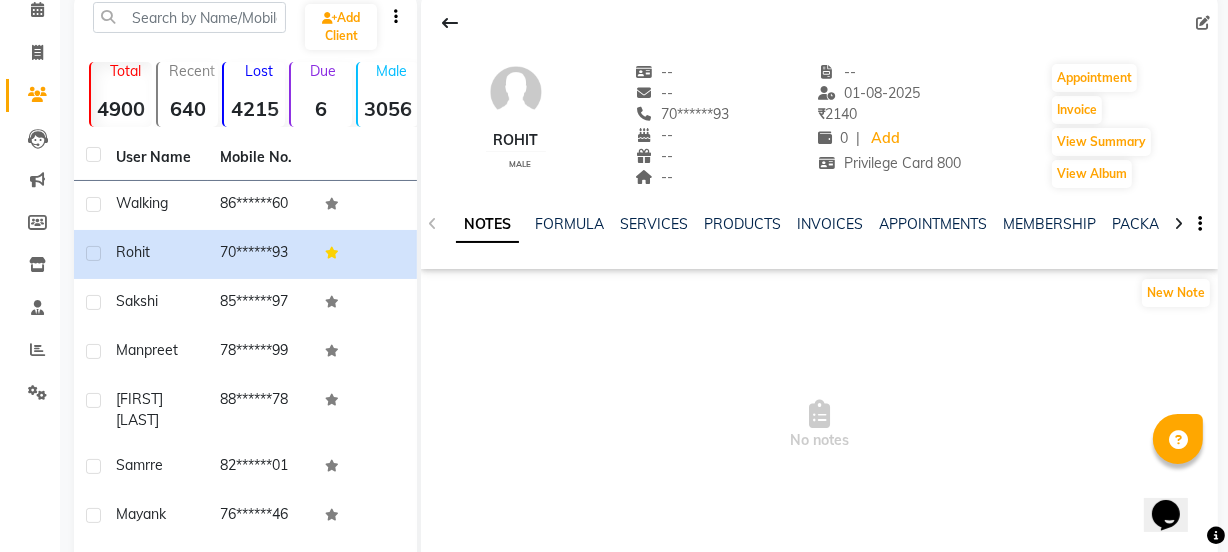 scroll, scrollTop: 0, scrollLeft: 0, axis: both 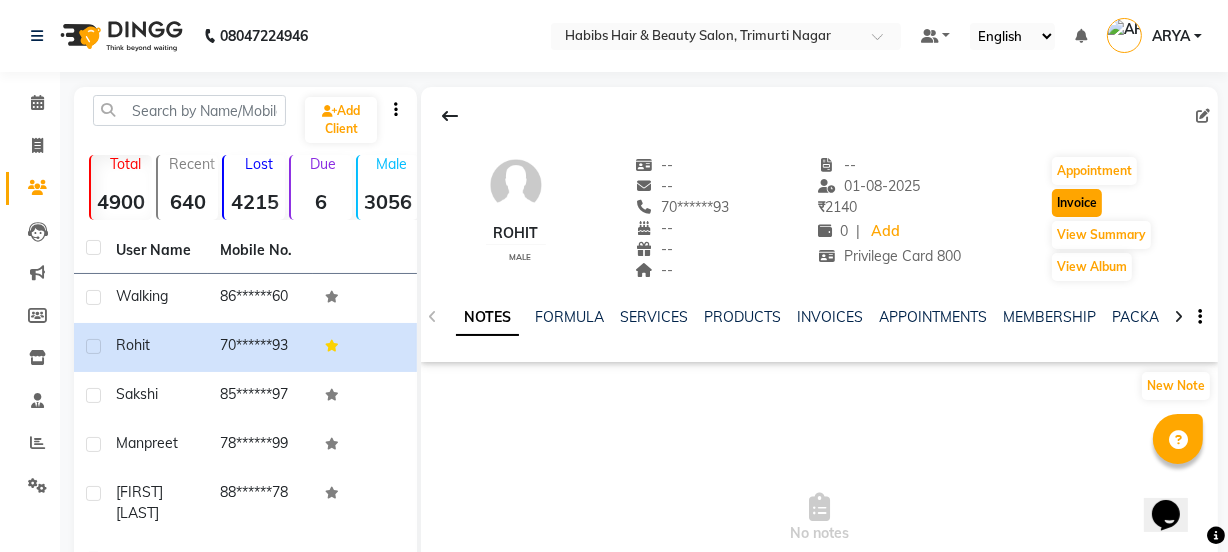 click on "Invoice" 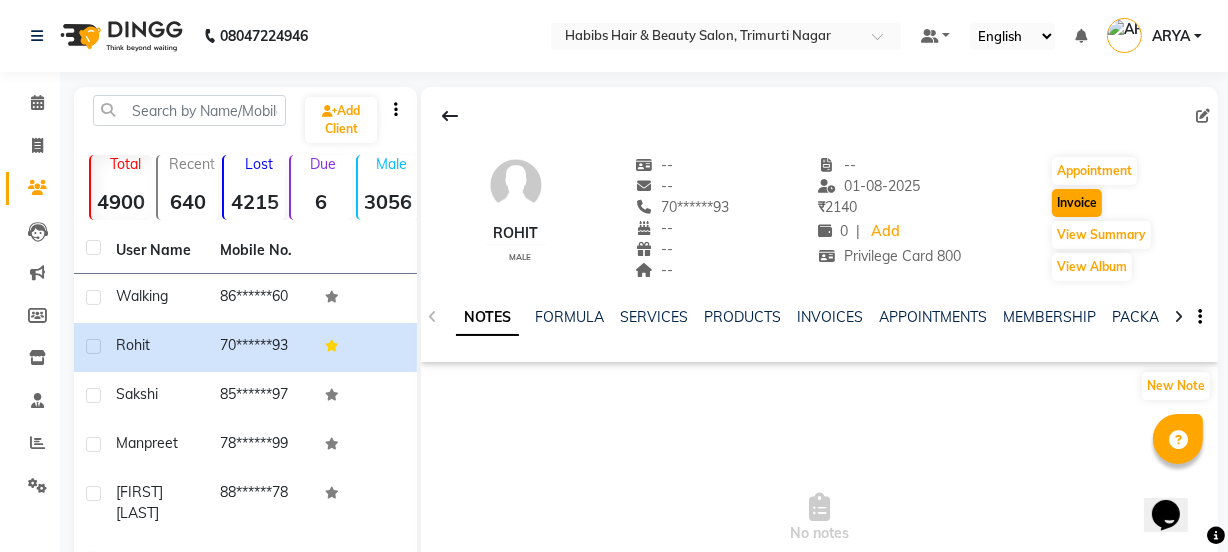 select on "service" 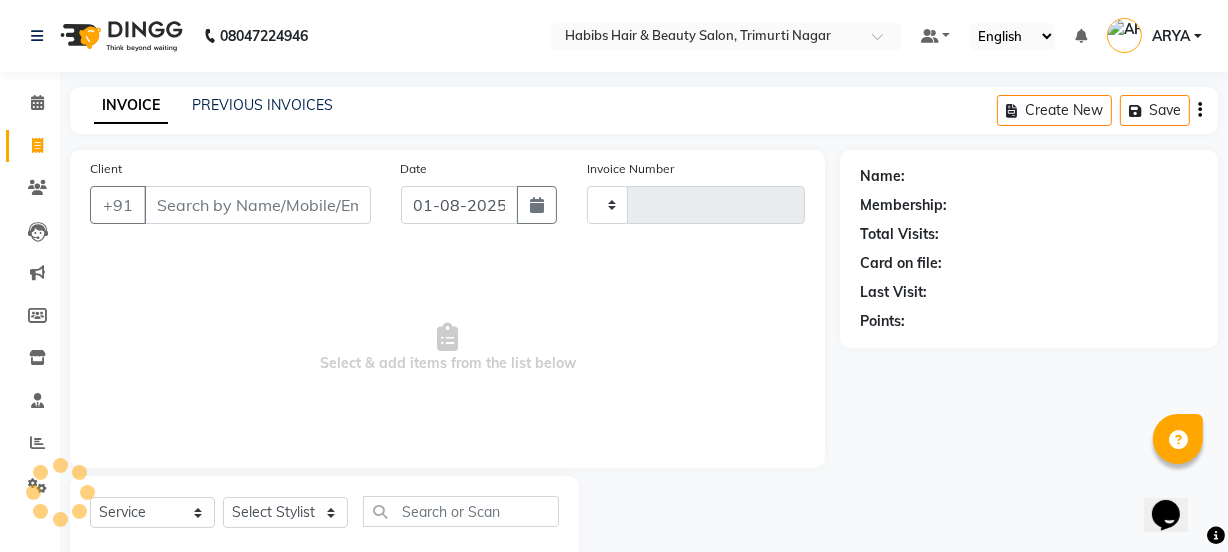 type on "1144" 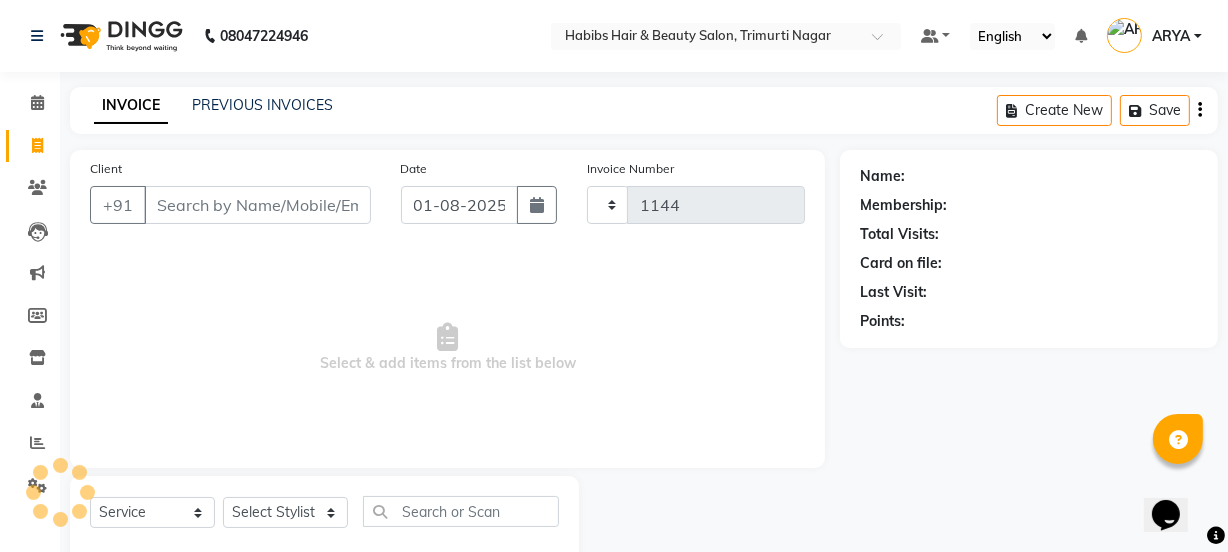 scroll, scrollTop: 50, scrollLeft: 0, axis: vertical 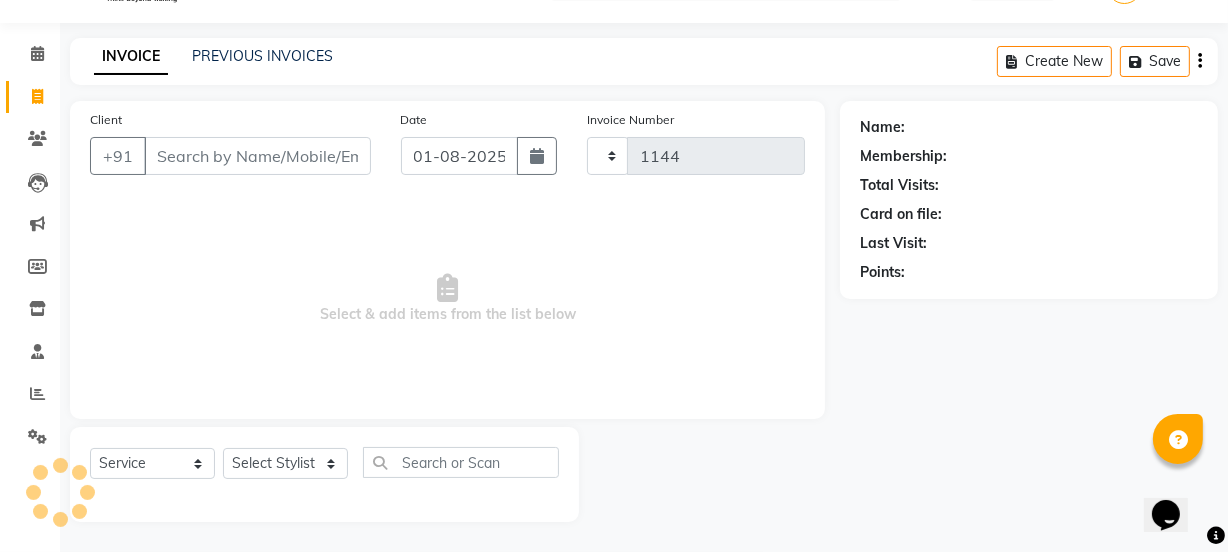 select on "5039" 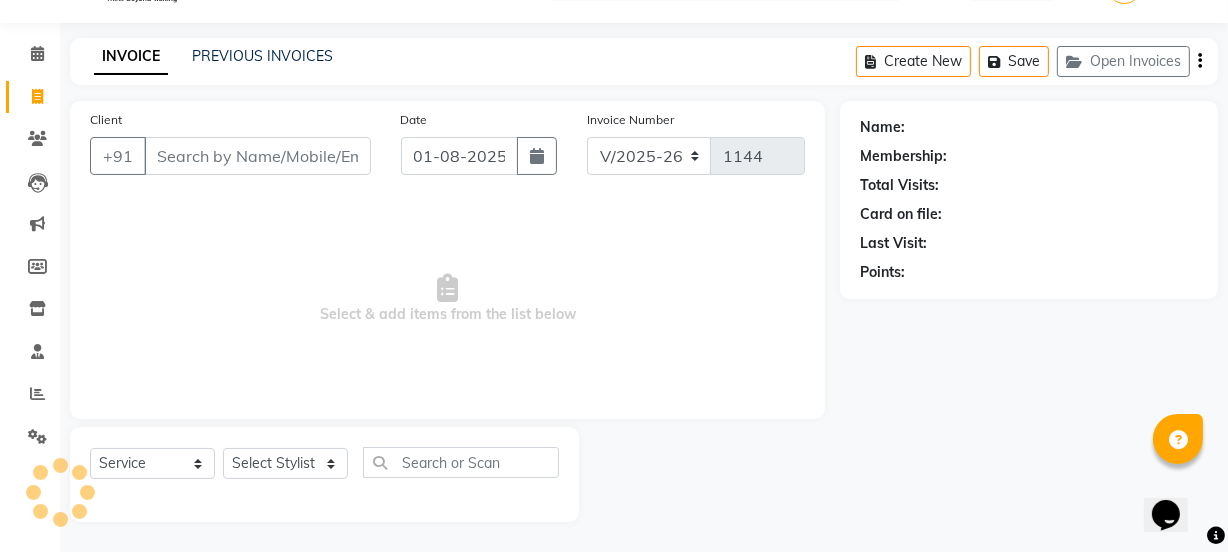 type on "70******93" 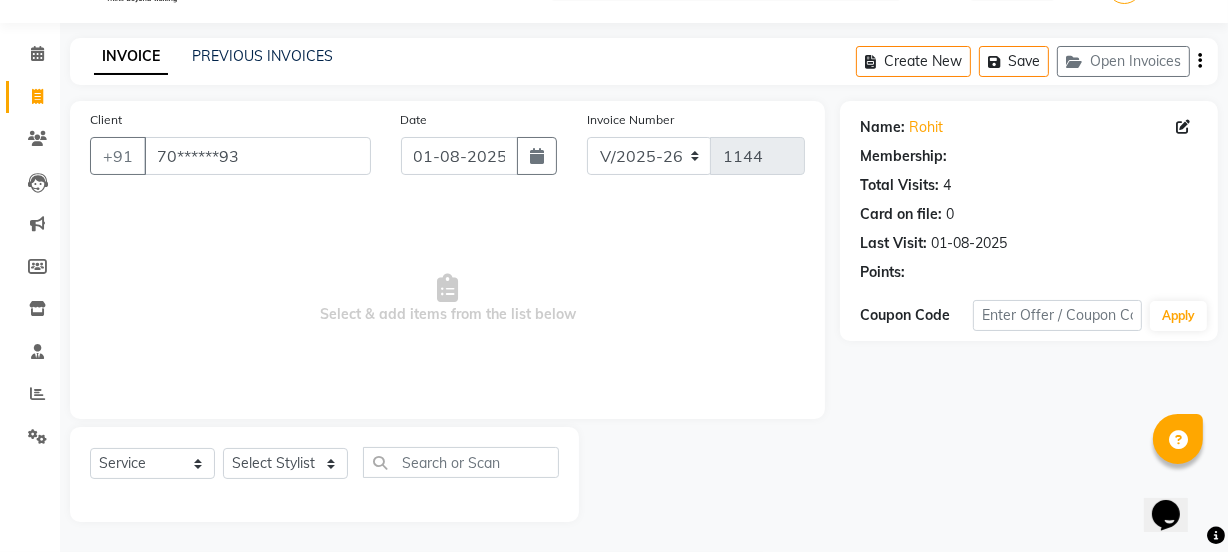 select on "1: Object" 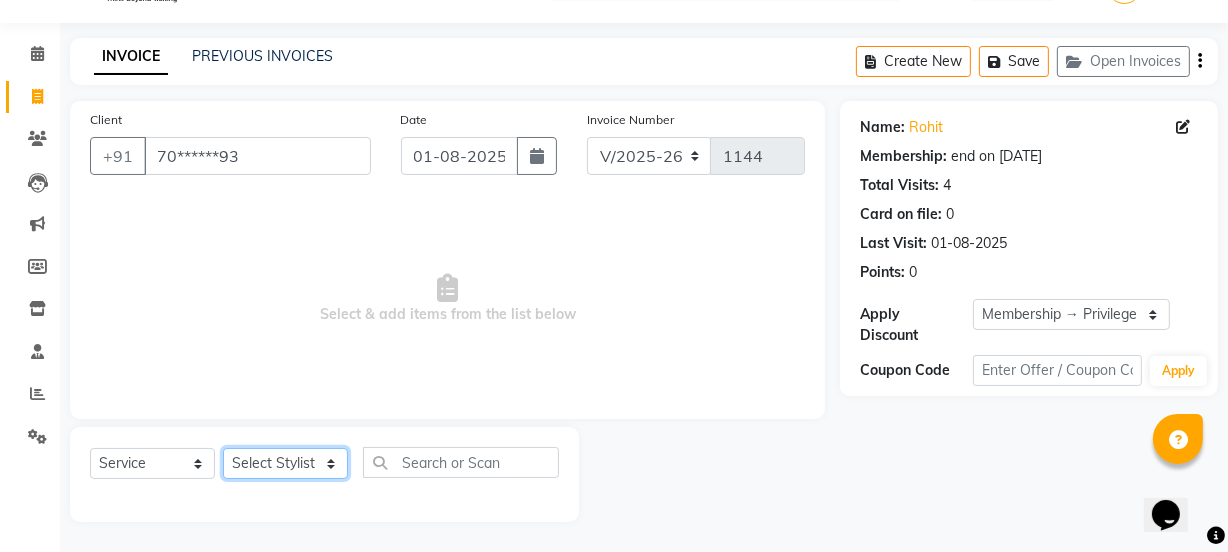 click on "Select Stylist Amar ARYA Ashwini Darshan Ishwar Jagdish Rahul RASHMI" 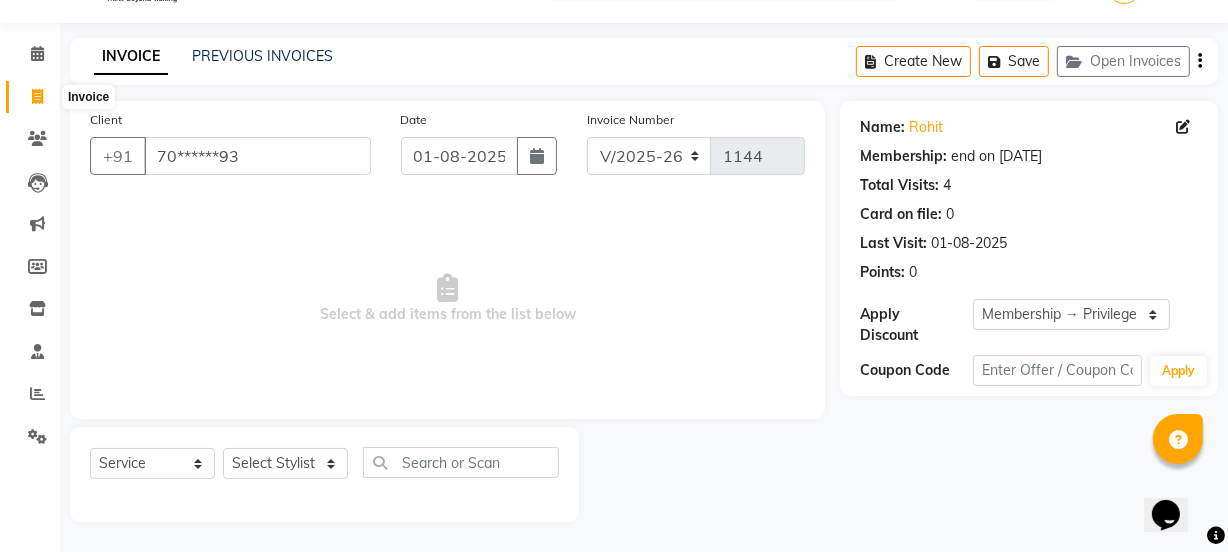 click 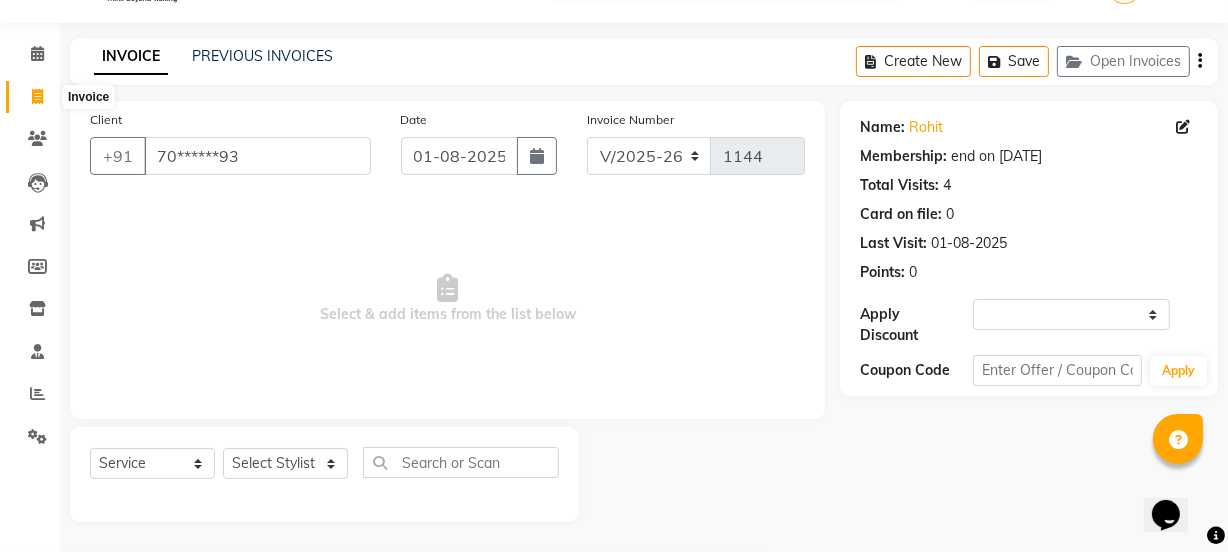 select on "service" 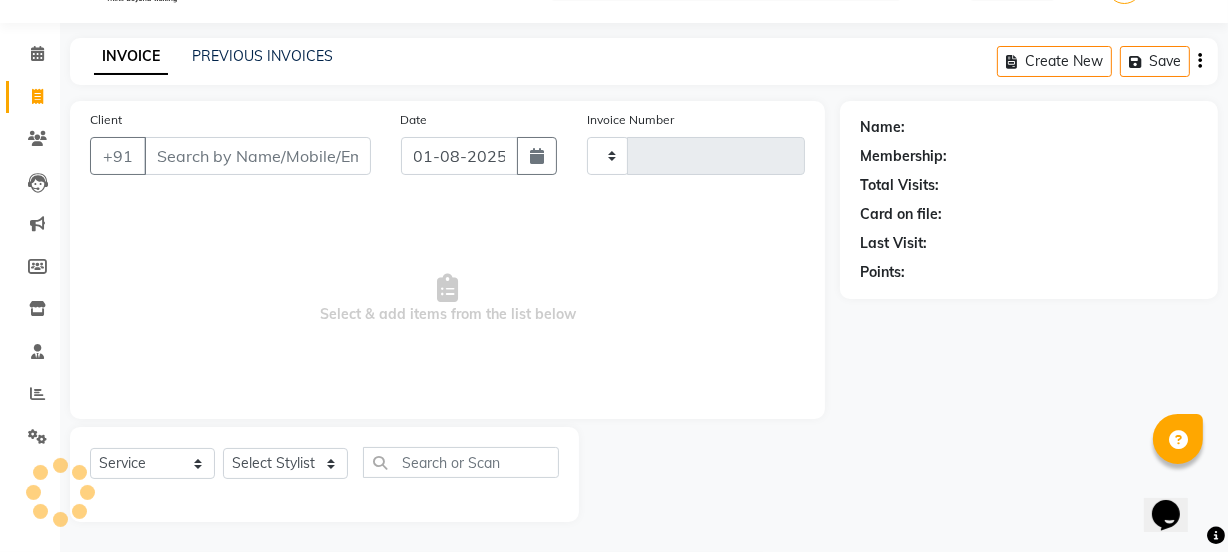 type on "1144" 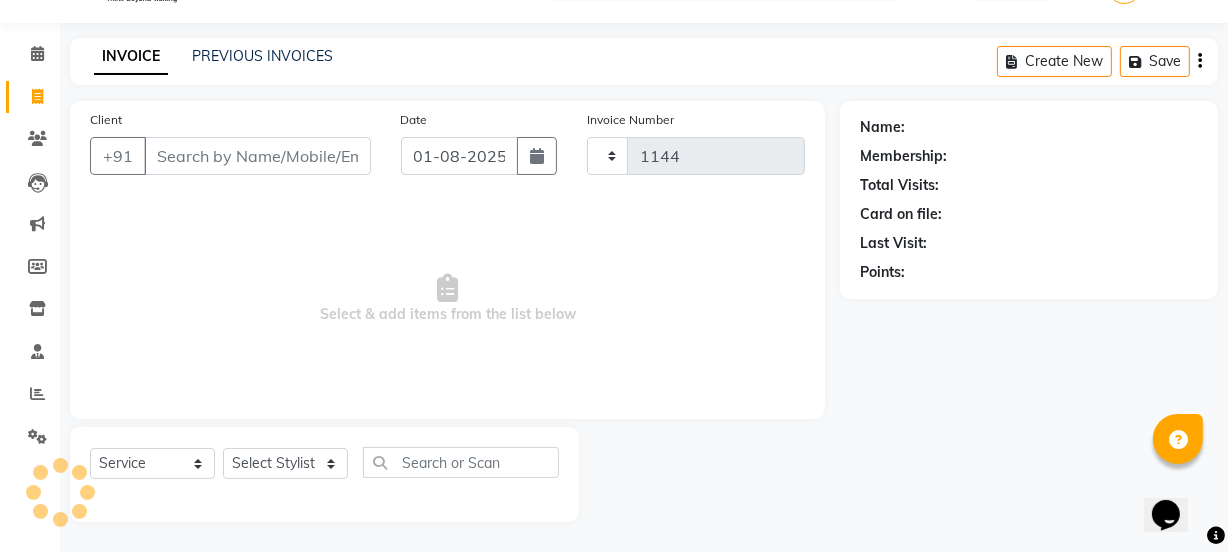 select on "5039" 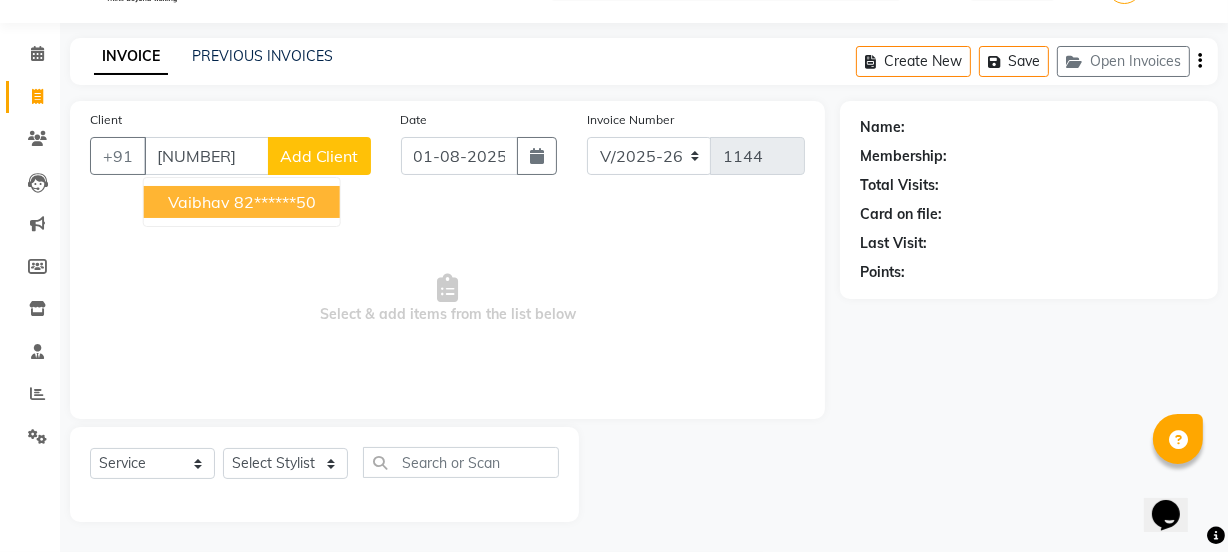 click on "82******50" at bounding box center (275, 202) 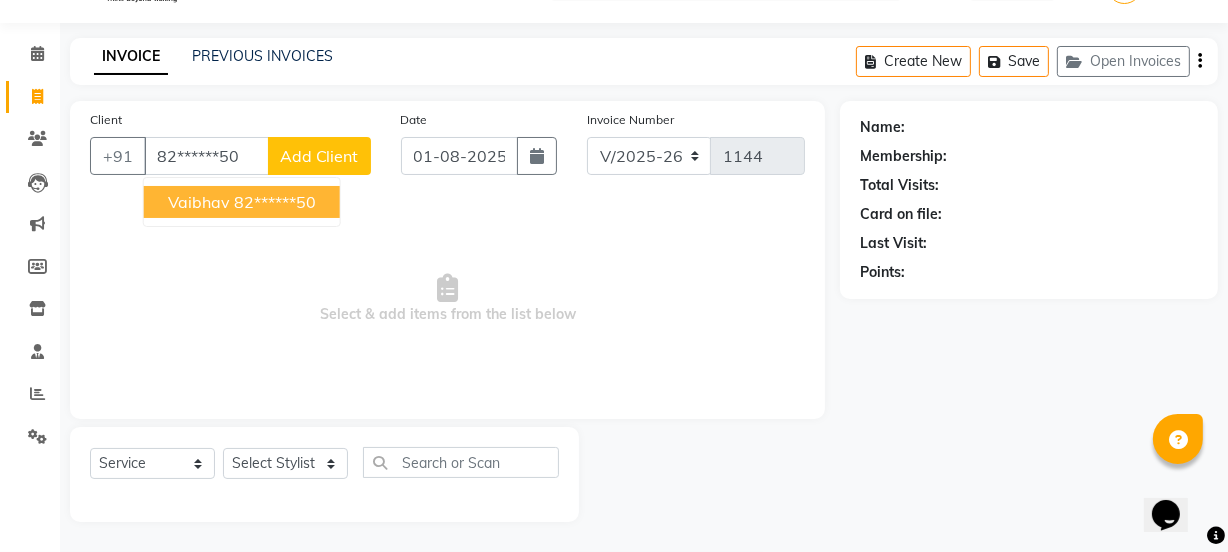 type on "82******50" 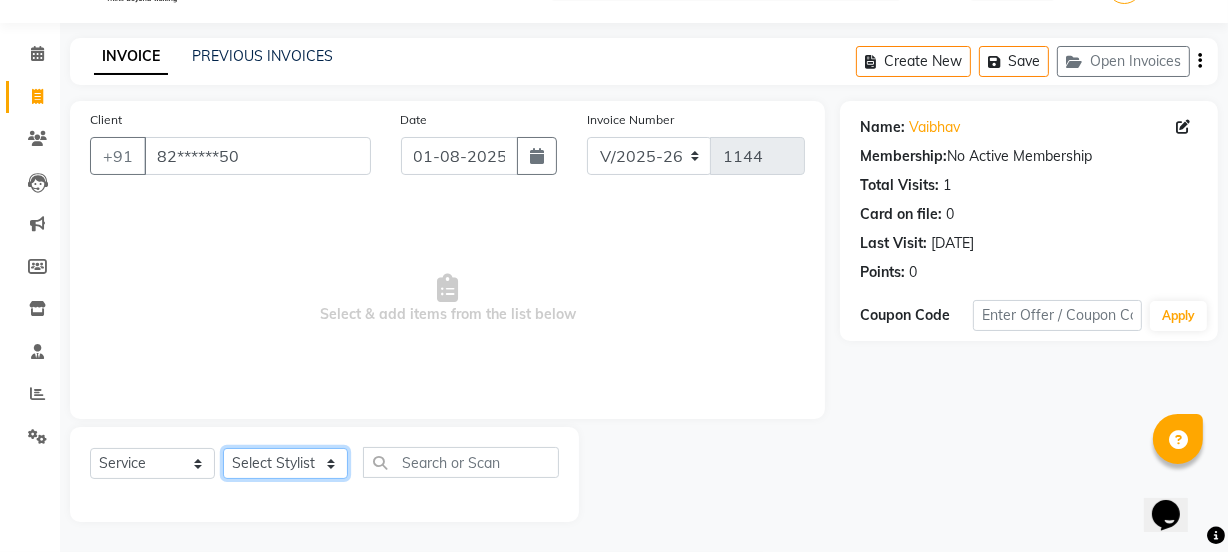 click on "Select Stylist Amar ARYA Ashwini Darshan Ishwar Jagdish Rahul RASHMI" 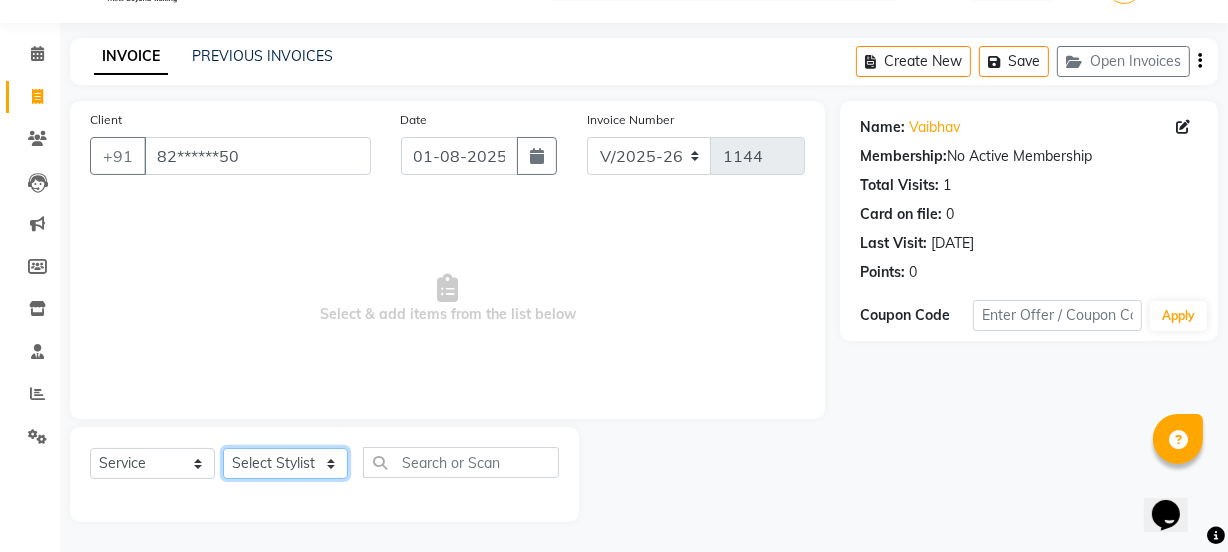 select on "32079" 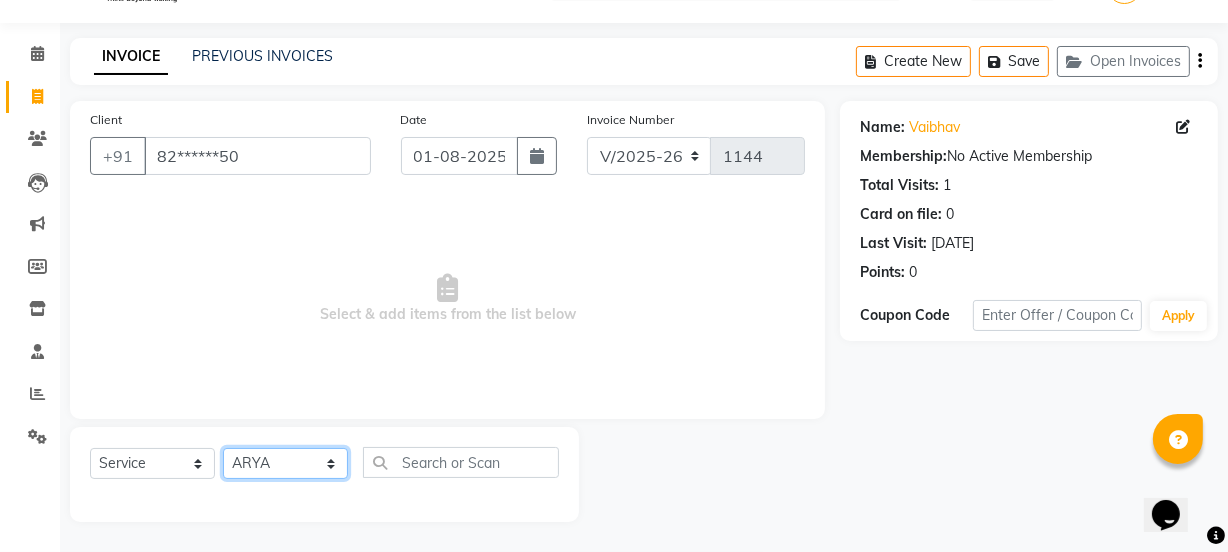 click on "Select Stylist Amar ARYA Ashwini Darshan Ishwar Jagdish Rahul RASHMI" 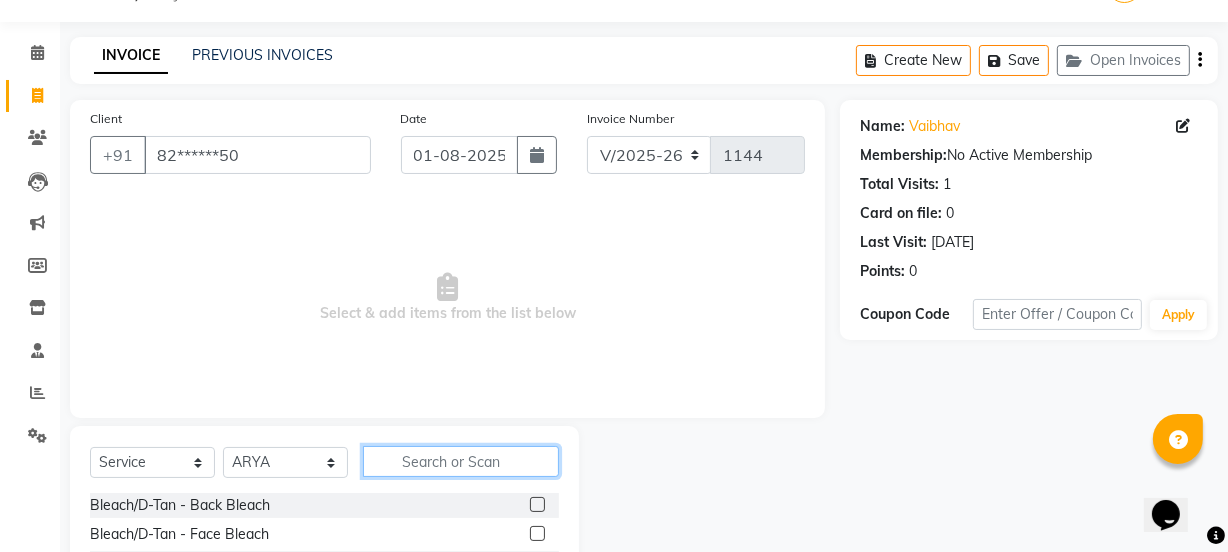 click 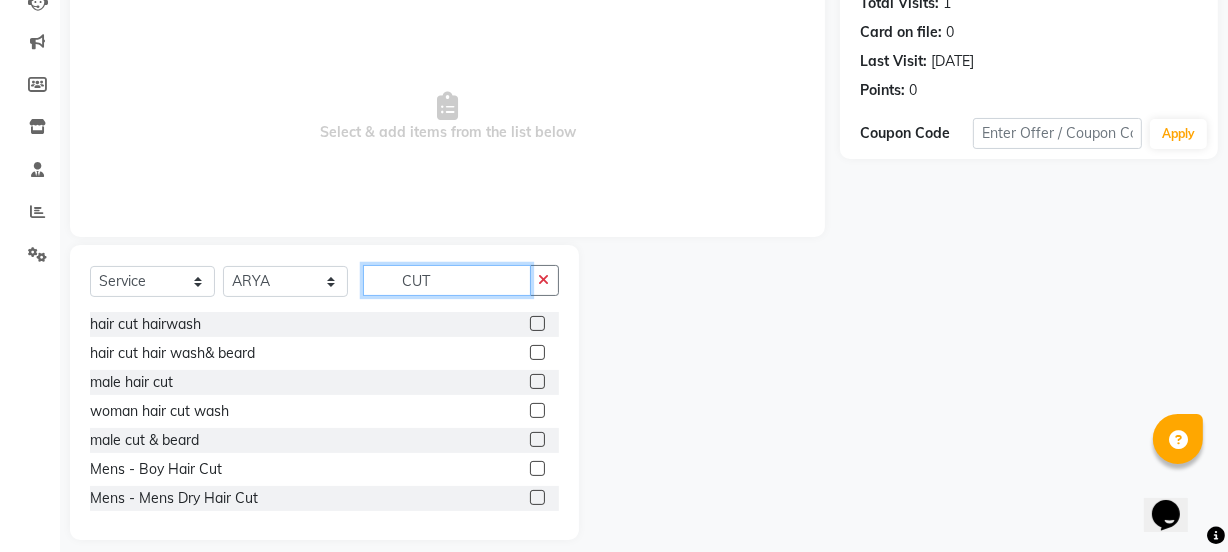 scroll, scrollTop: 250, scrollLeft: 0, axis: vertical 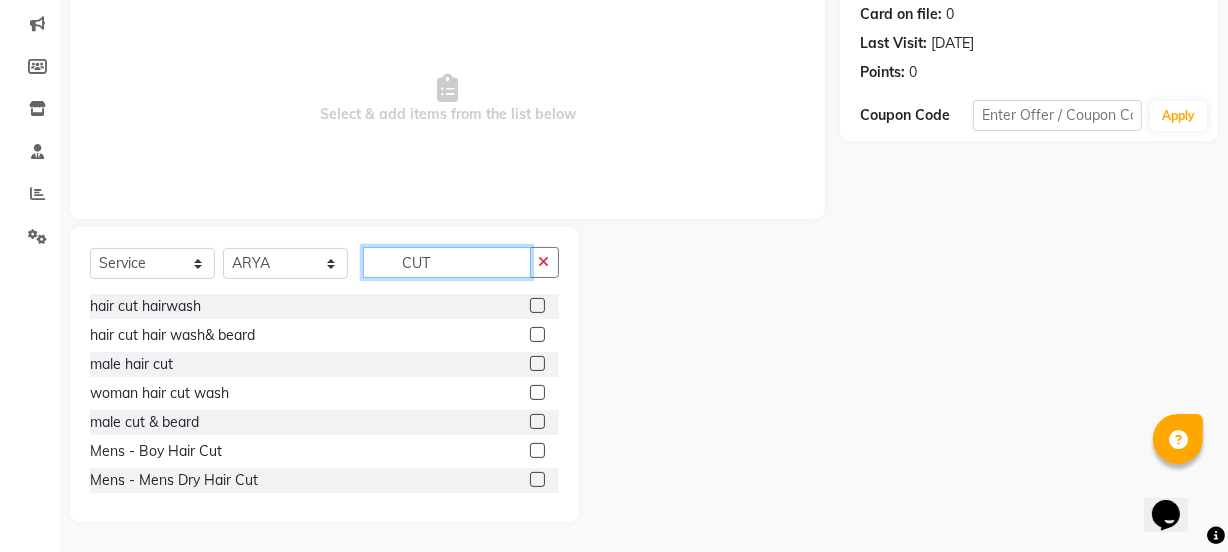 type on "CUT" 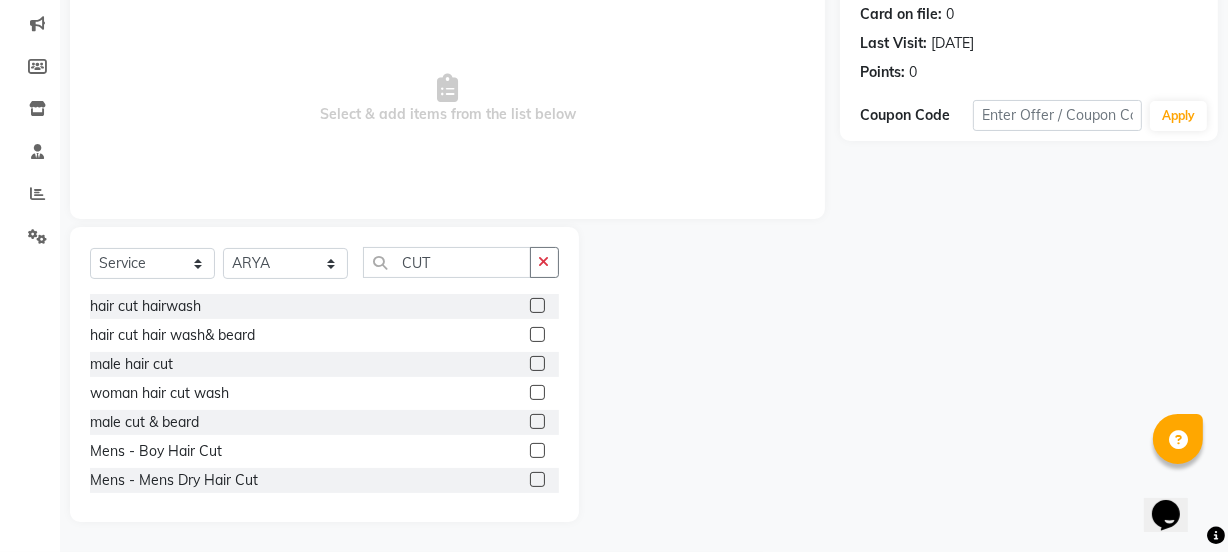 click 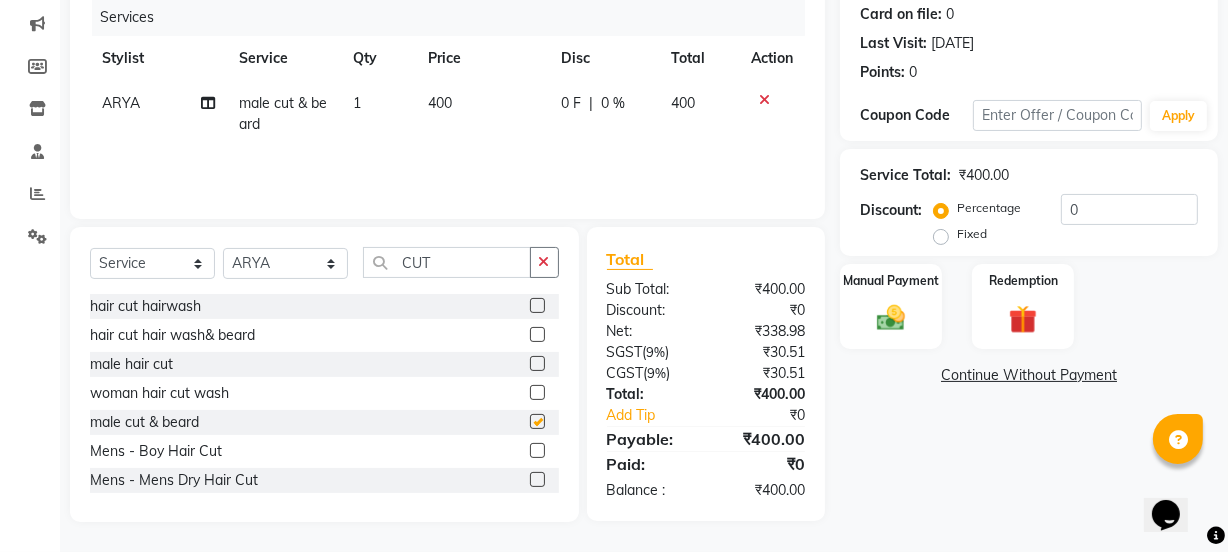 checkbox on "false" 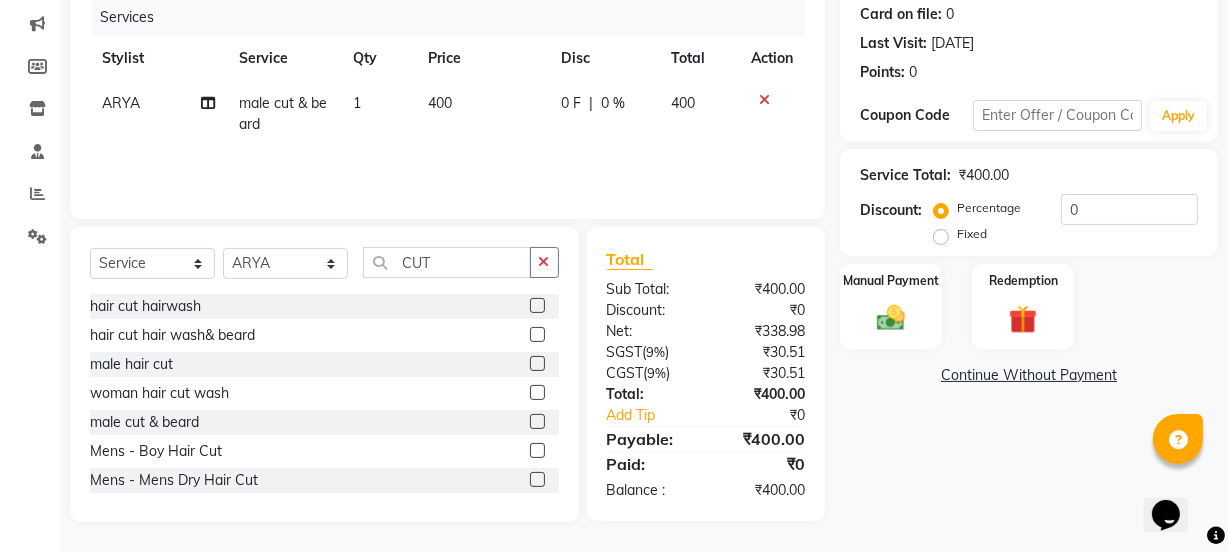 click on "400" 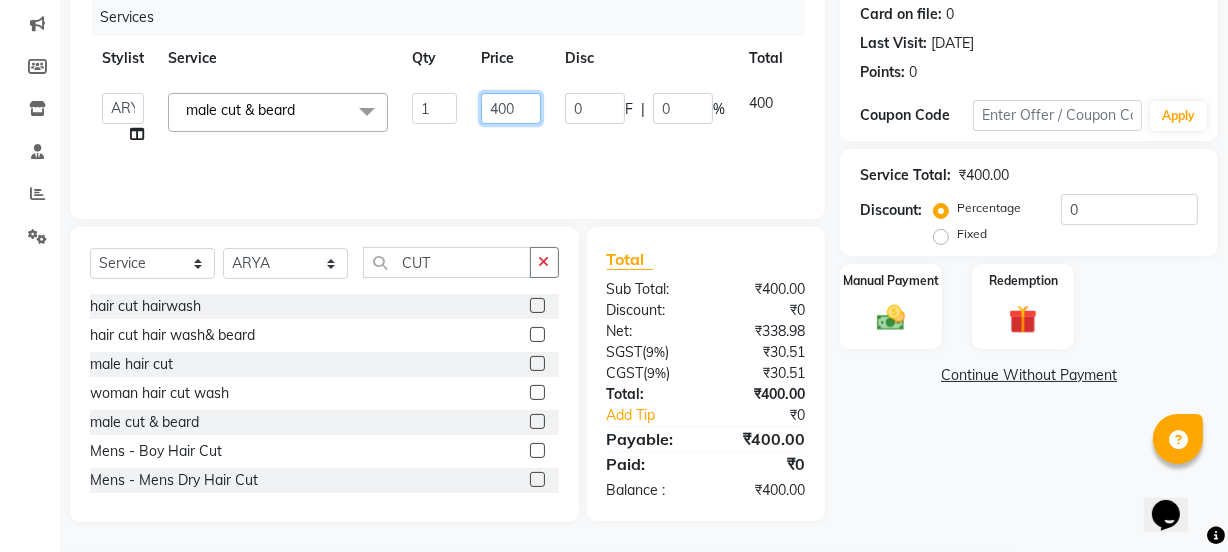 click on "400" 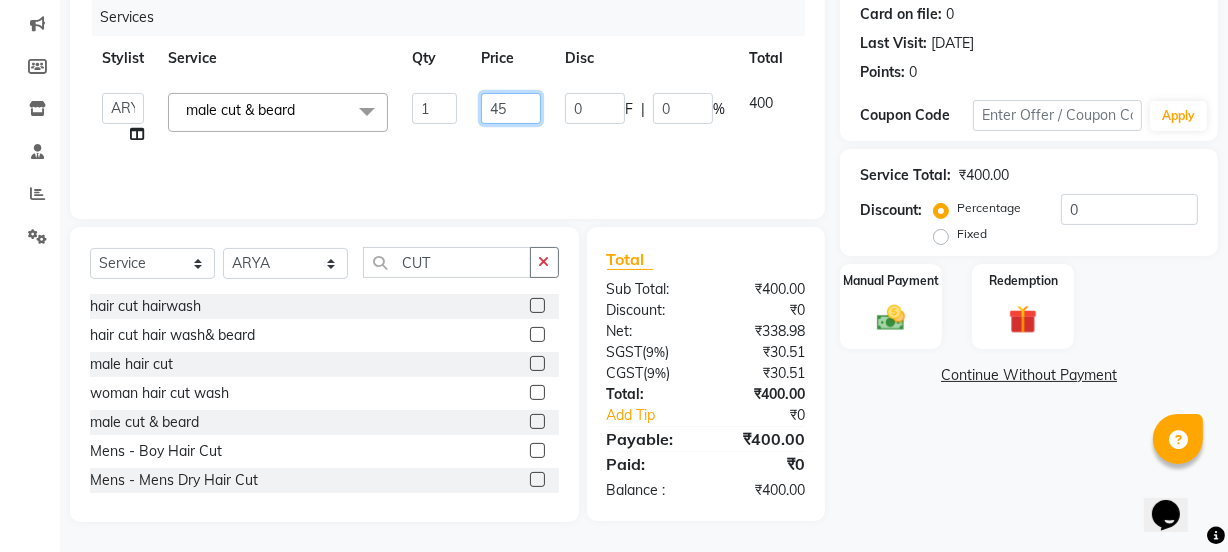type on "450" 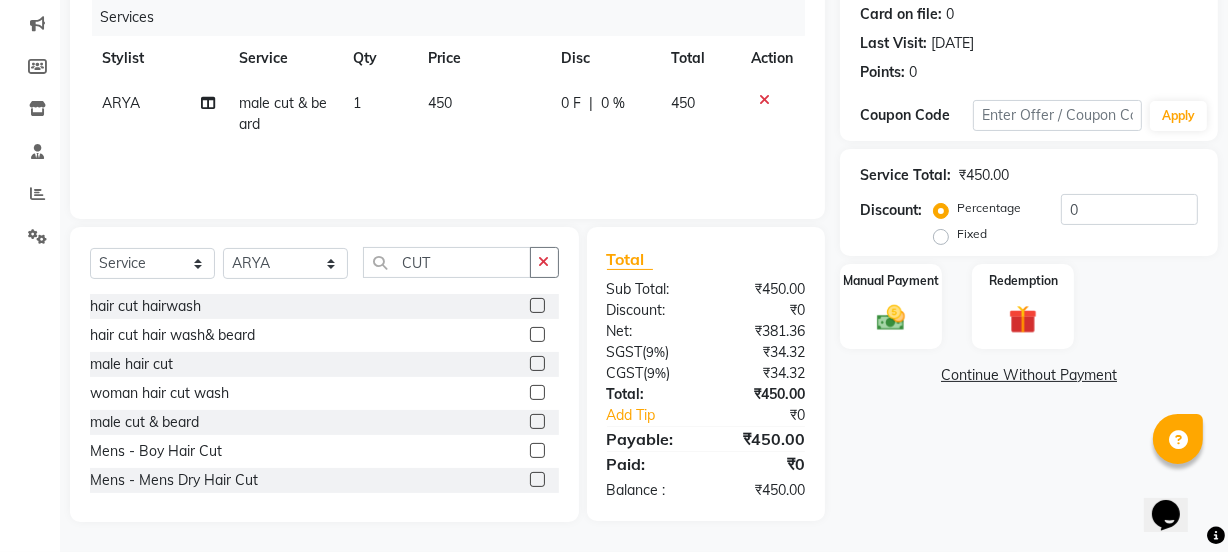 click on "ARYA male cut & beard 1 450 0 F | 0 % 450" 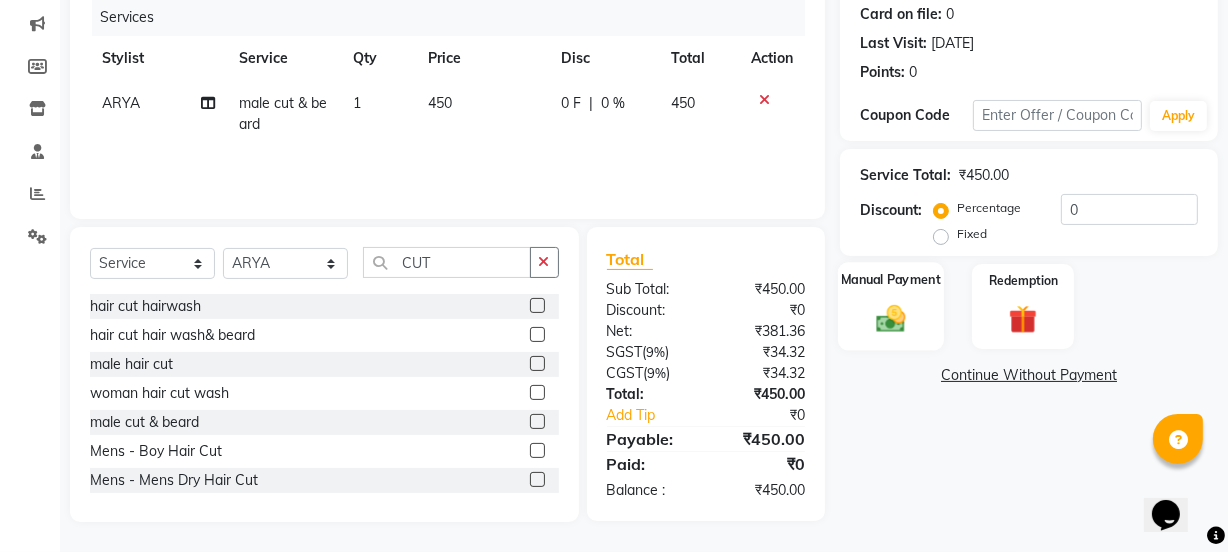 click on "Manual Payment" 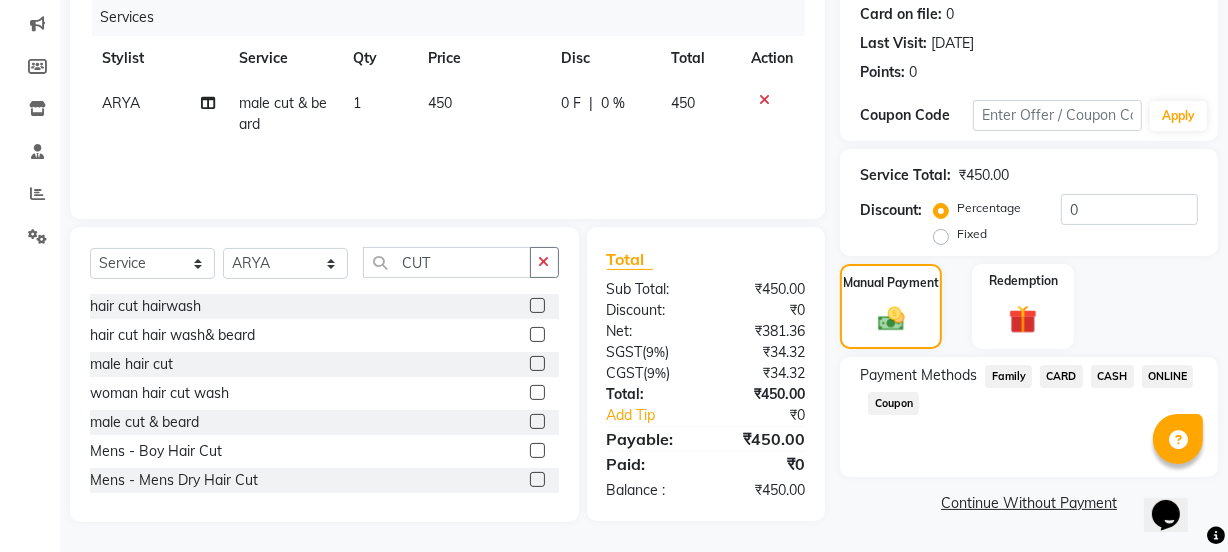 click on "ONLINE" 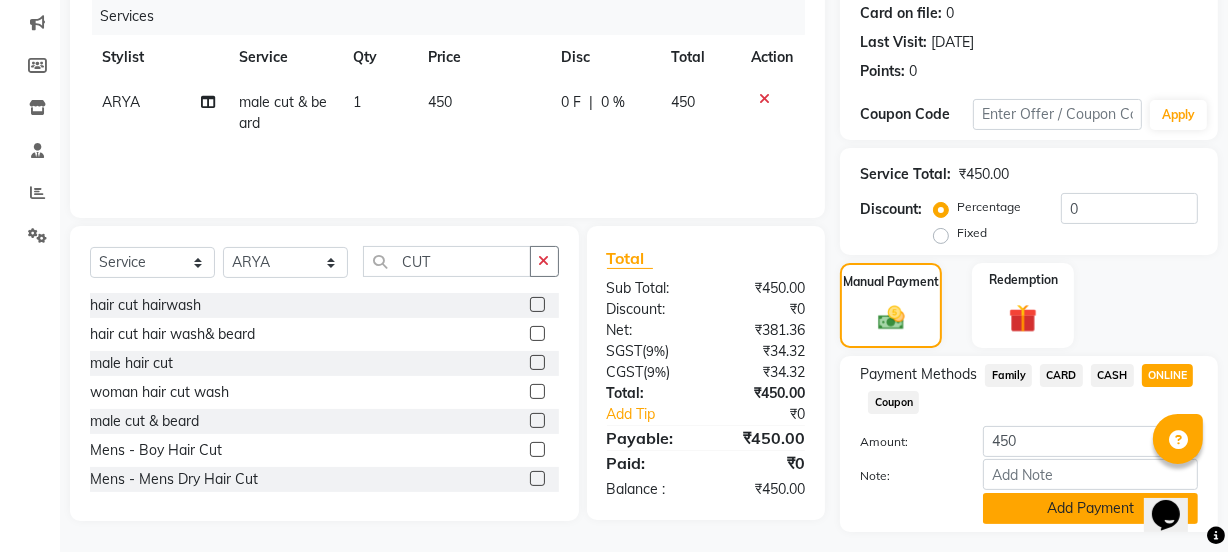 click on "Add Payment" 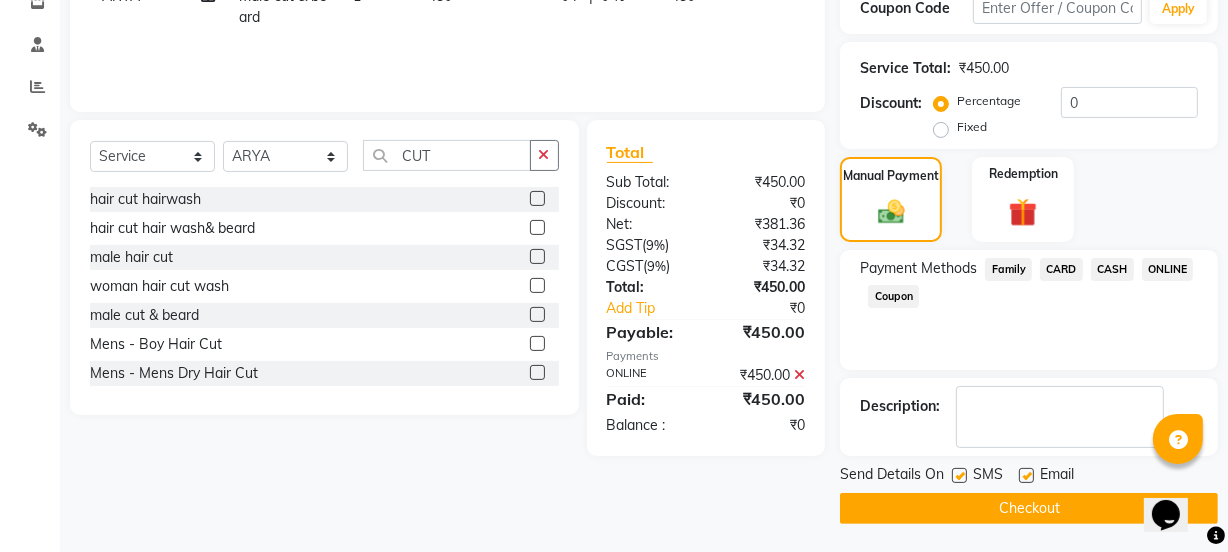 scroll, scrollTop: 357, scrollLeft: 0, axis: vertical 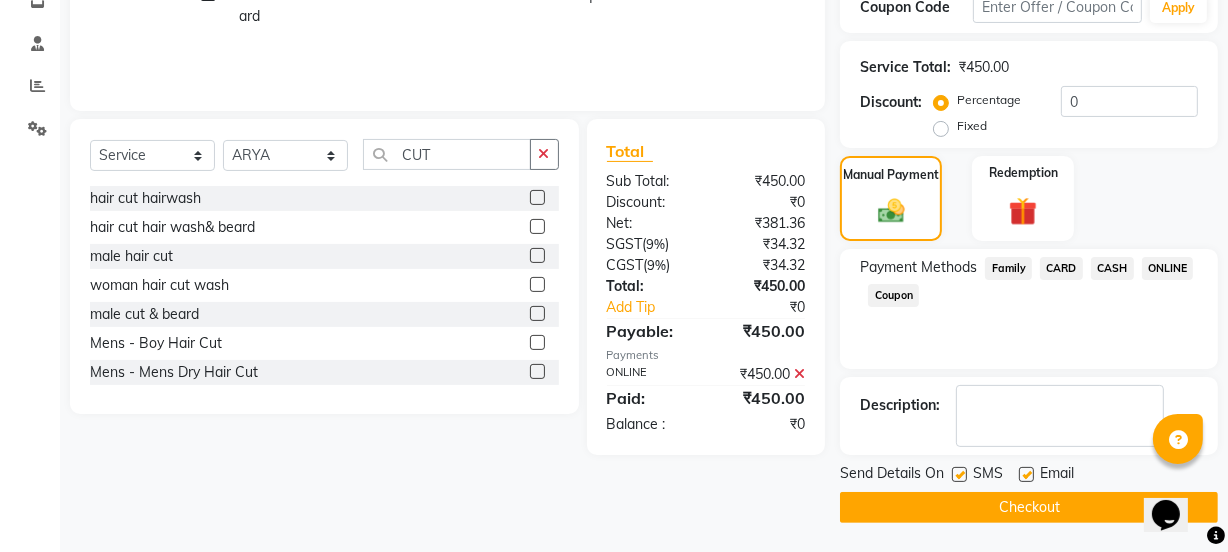 click on "Checkout" 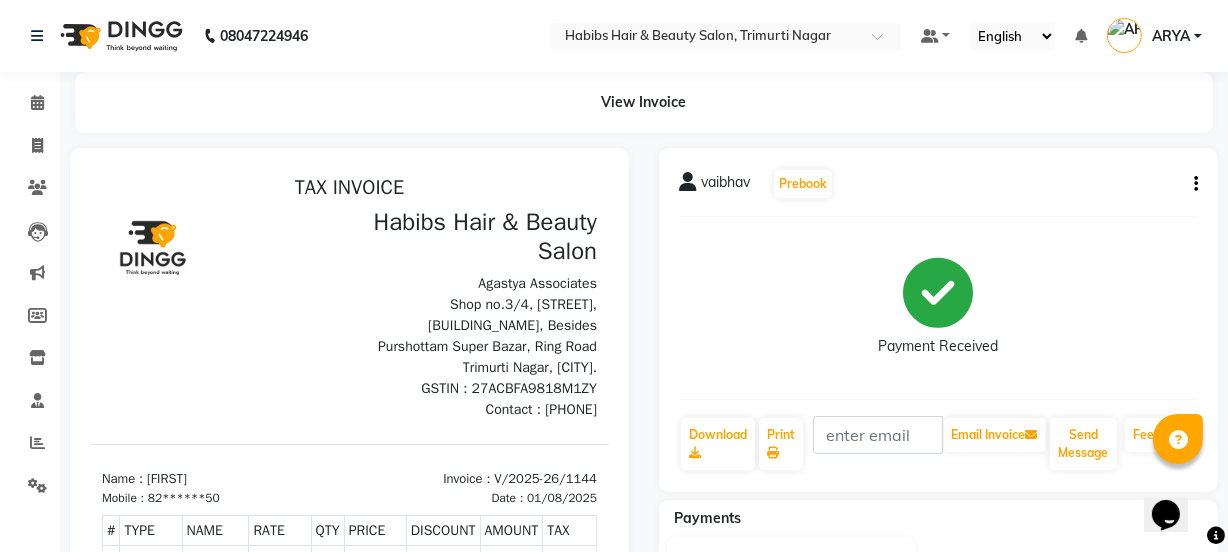 scroll, scrollTop: 406, scrollLeft: 0, axis: vertical 